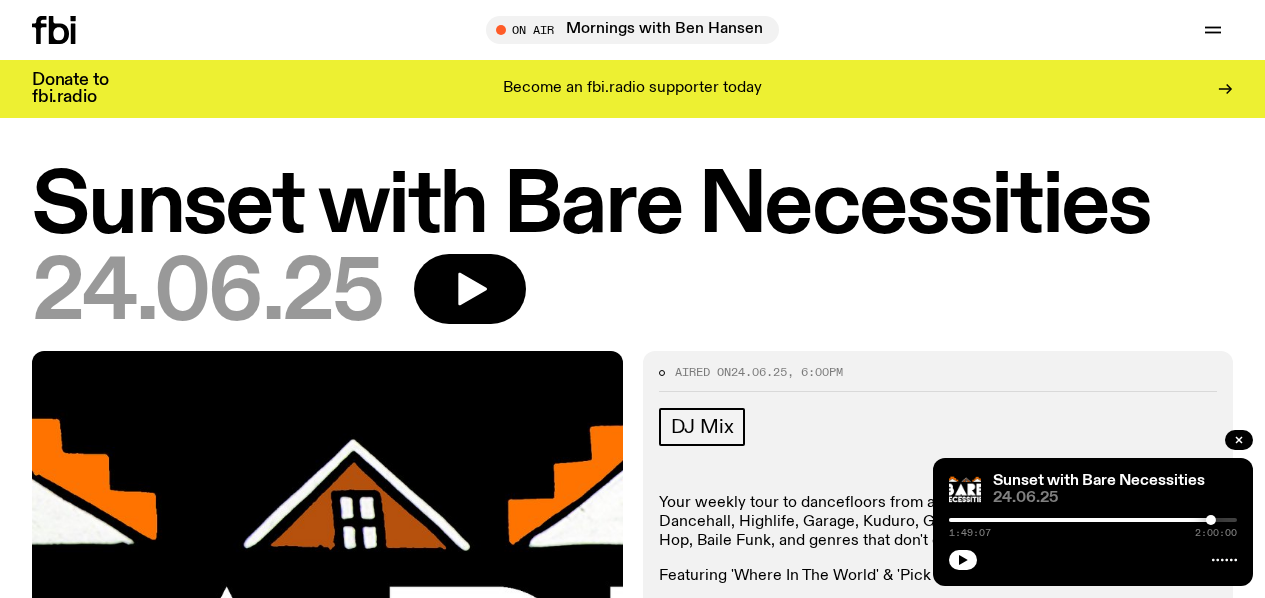 scroll, scrollTop: 0, scrollLeft: 0, axis: both 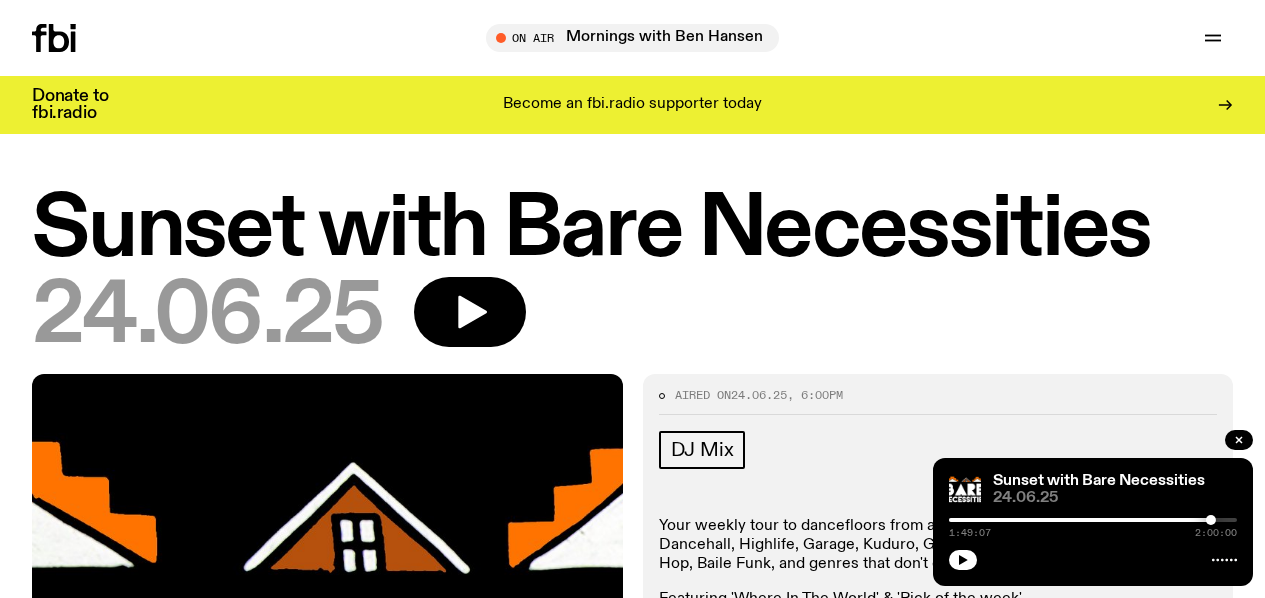 click on "Sunset with Bare Necessities" at bounding box center (632, 230) 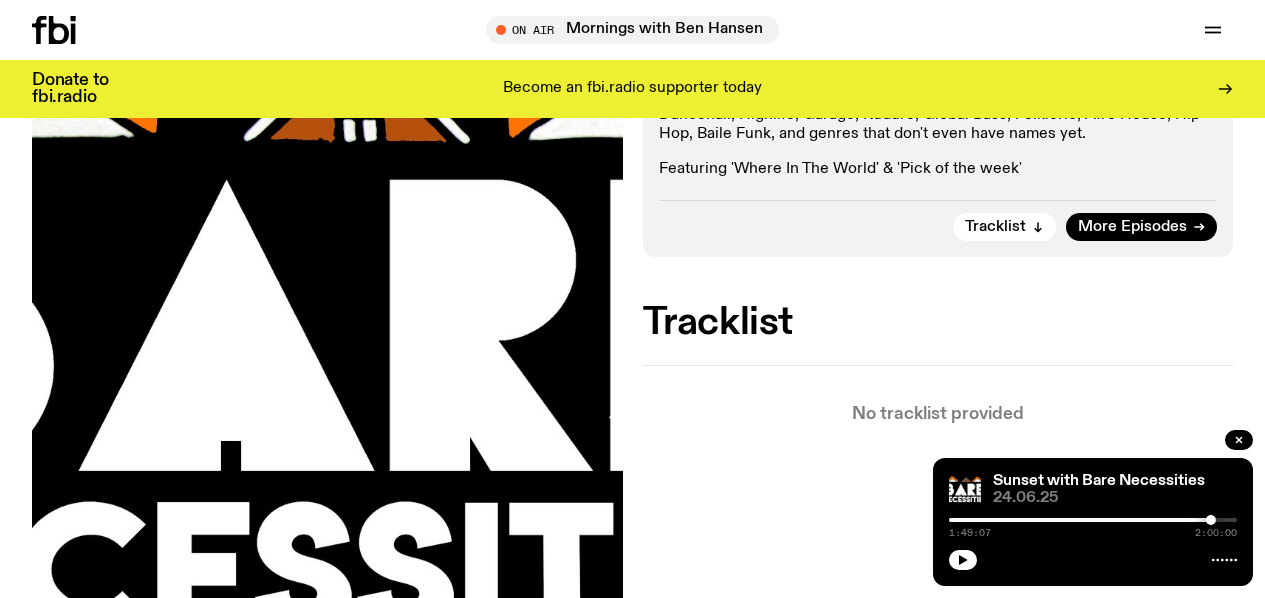scroll, scrollTop: 428, scrollLeft: 0, axis: vertical 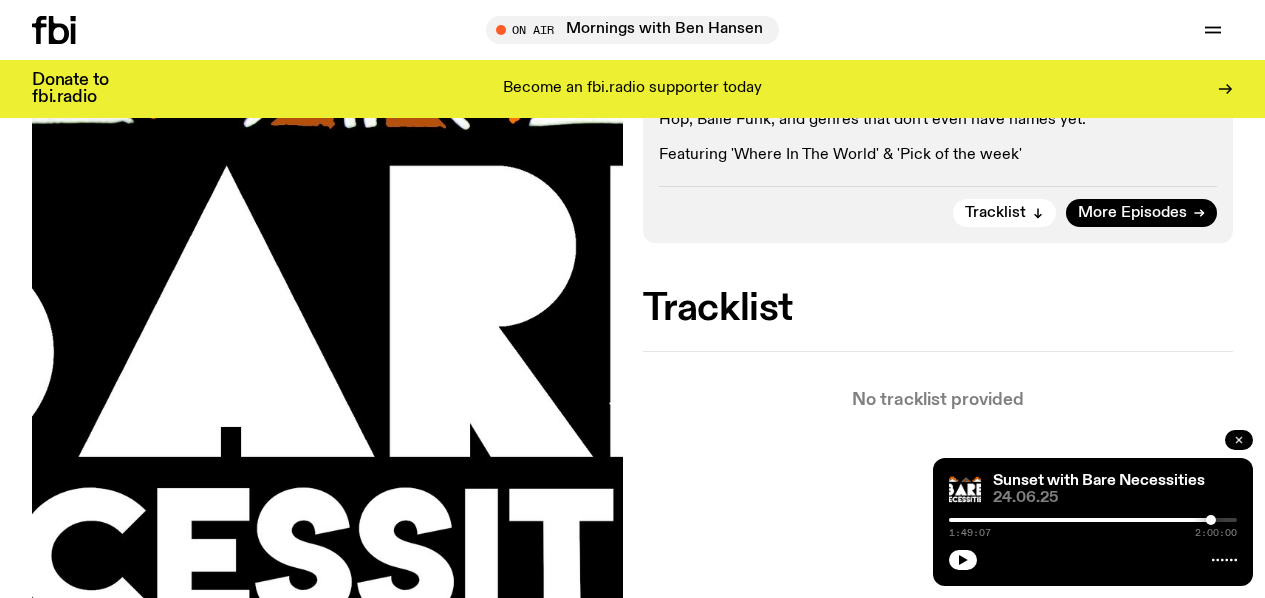click 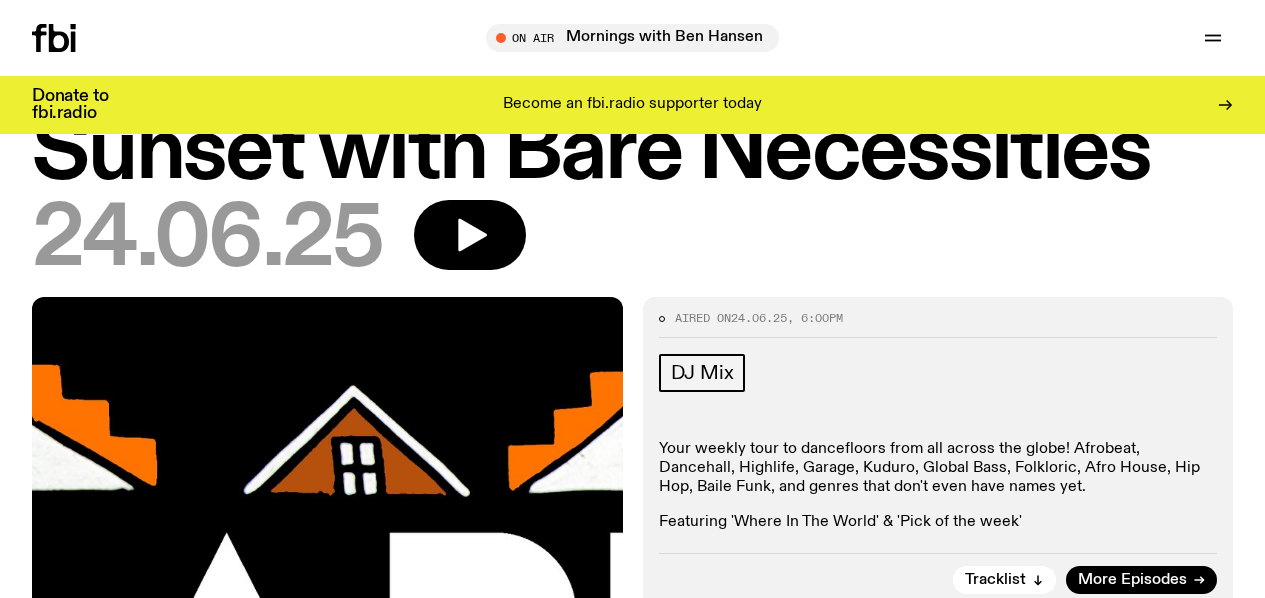 scroll, scrollTop: 0, scrollLeft: 0, axis: both 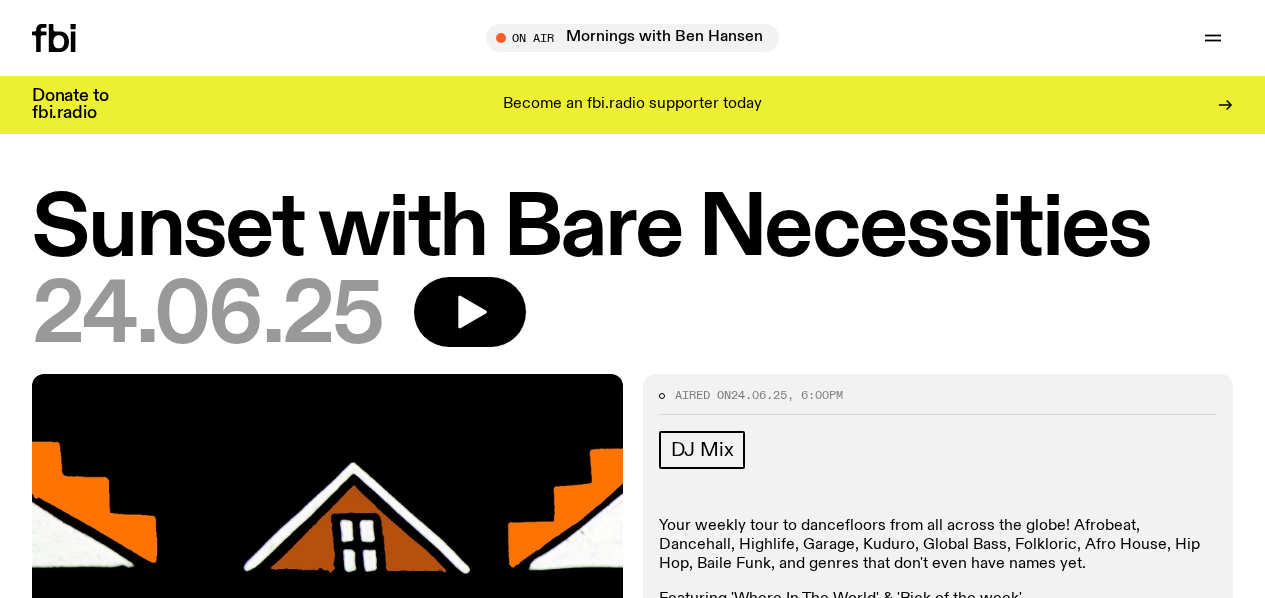 click on "Sunset with Bare Necessities" at bounding box center [632, 230] 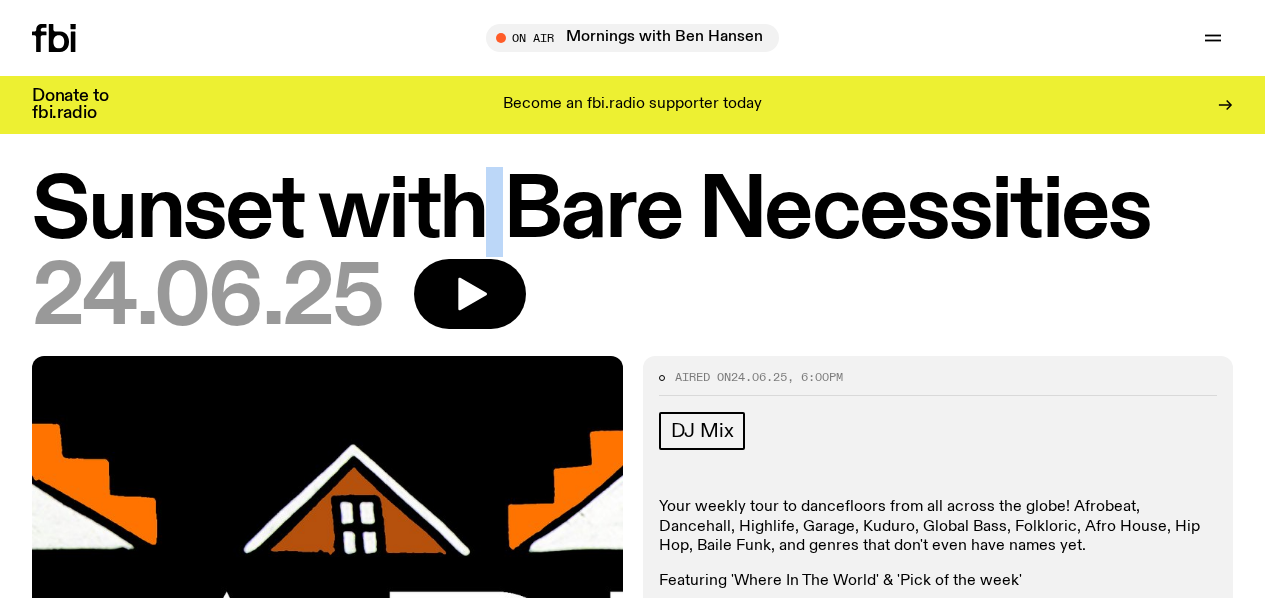 scroll, scrollTop: 0, scrollLeft: 0, axis: both 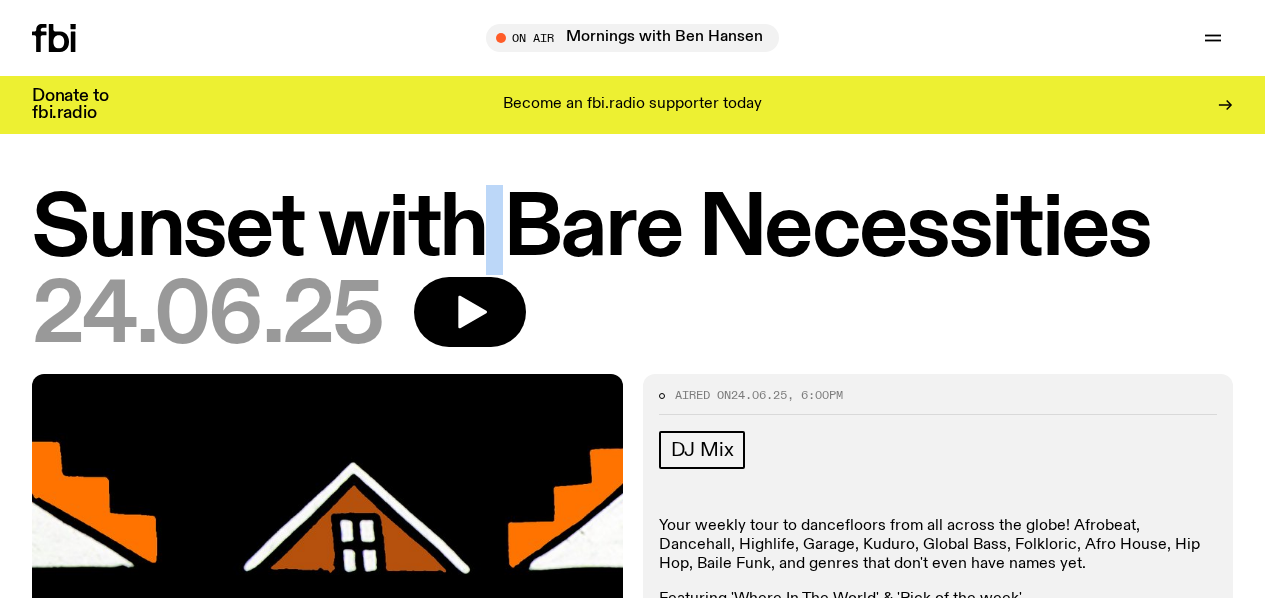 click on "Schedule" at bounding box center [0, 0] 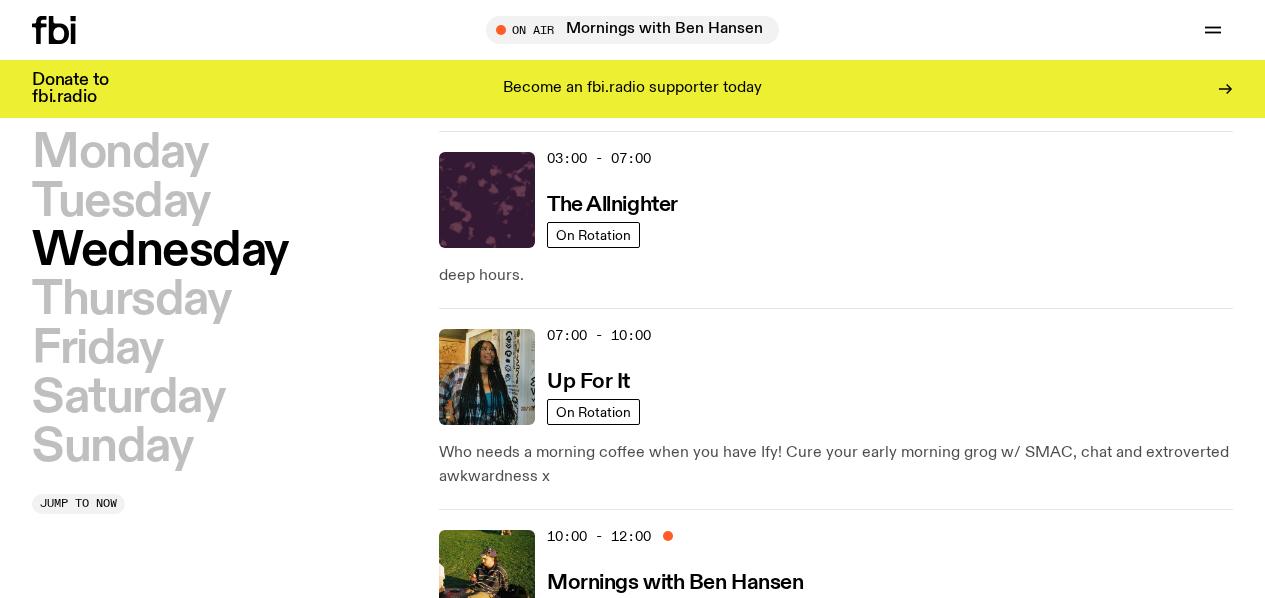 scroll, scrollTop: 0, scrollLeft: 0, axis: both 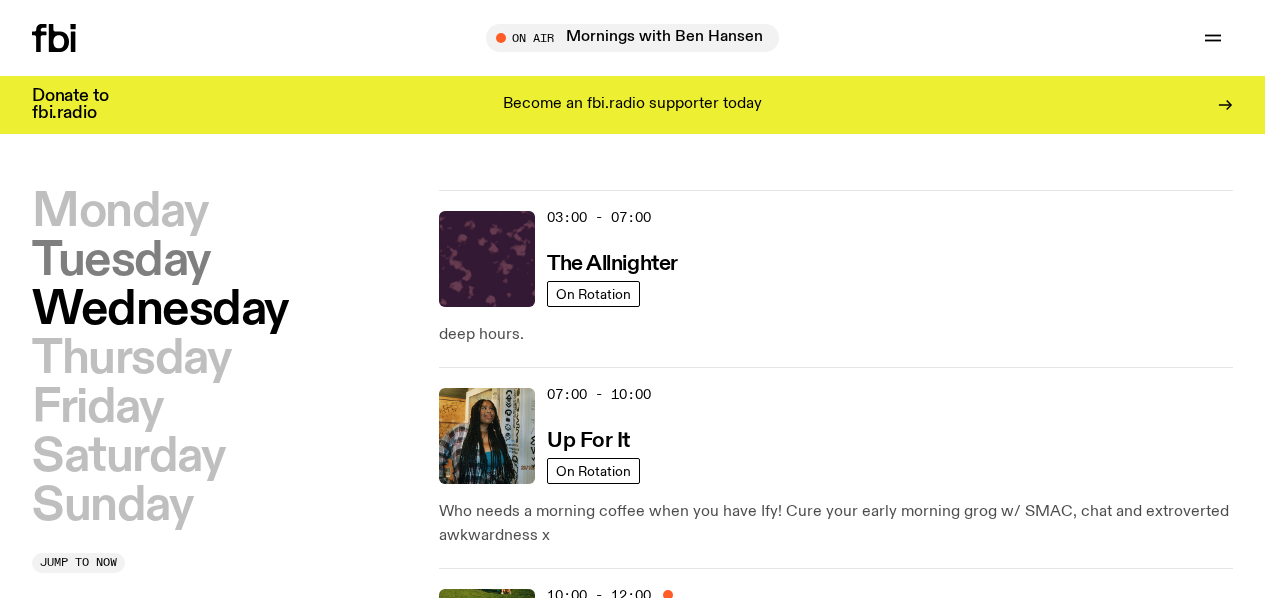 click on "Tuesday" at bounding box center [121, 261] 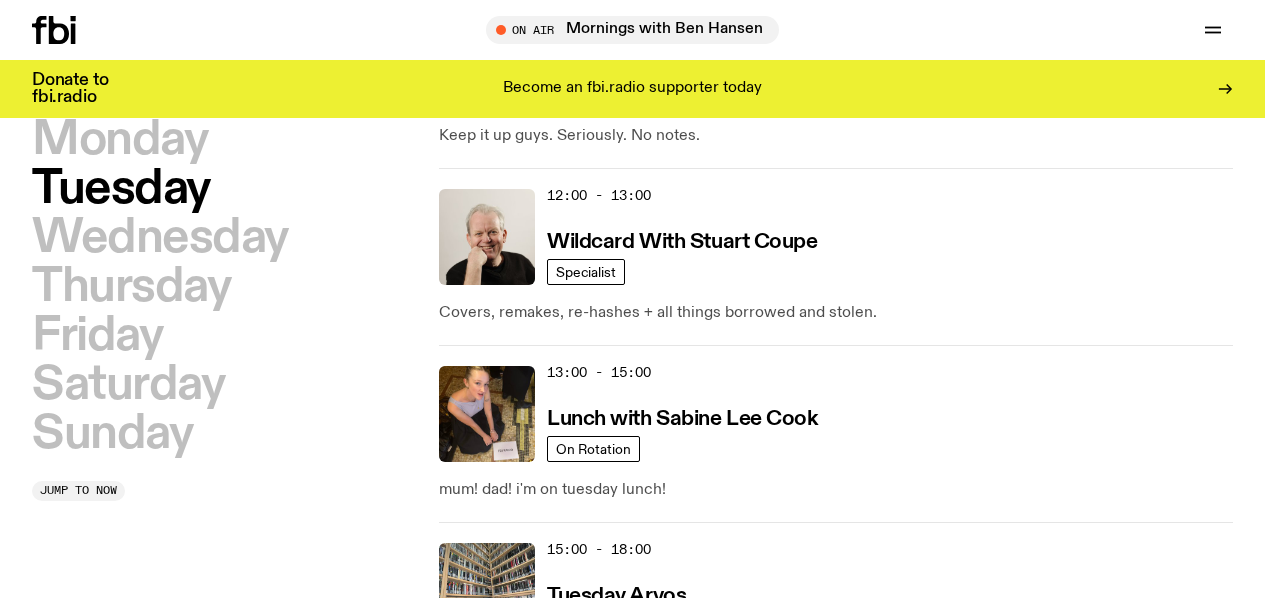 scroll, scrollTop: 571, scrollLeft: 0, axis: vertical 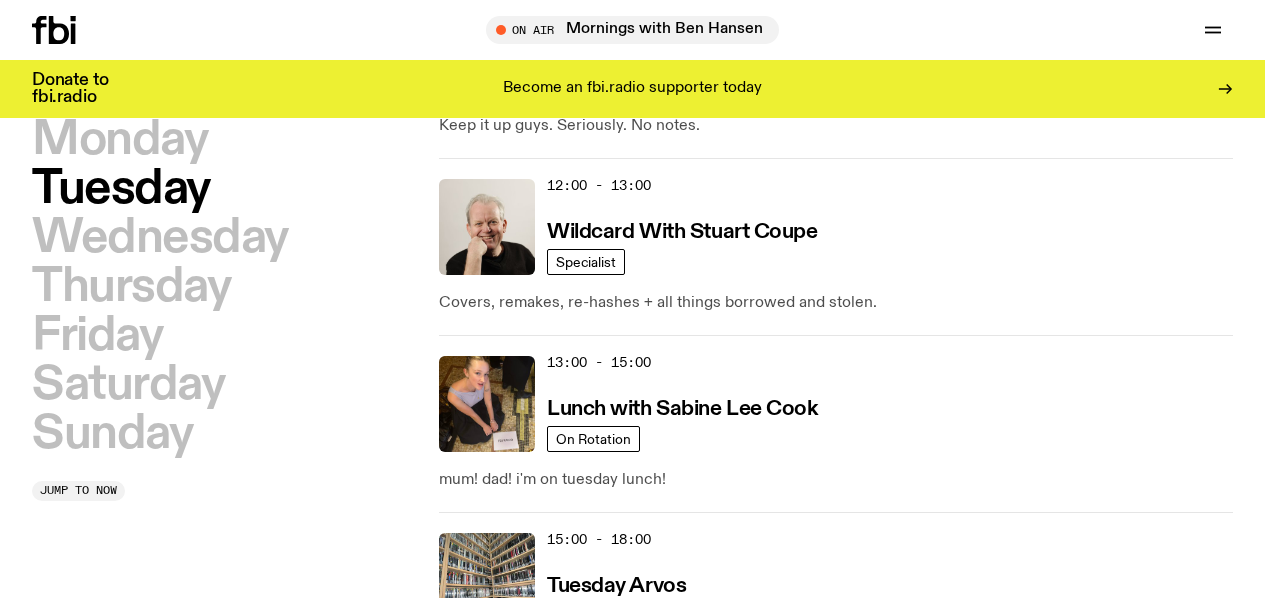 click on "Sunset with Bare Necessities" at bounding box center [686, 763] 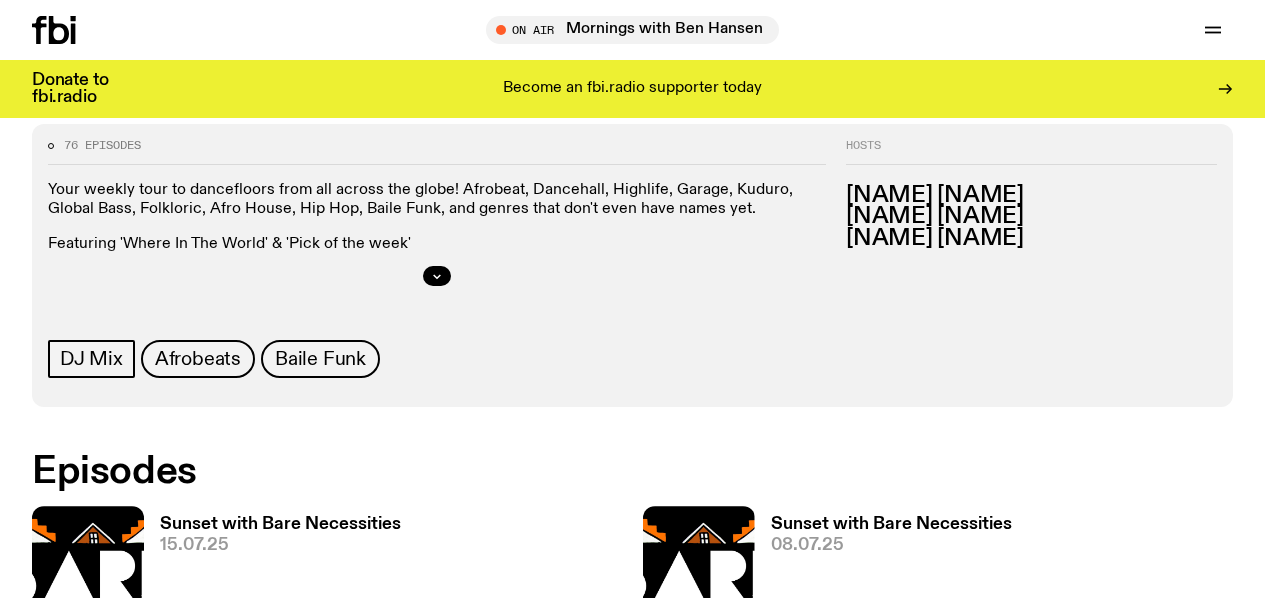 scroll, scrollTop: 840, scrollLeft: 0, axis: vertical 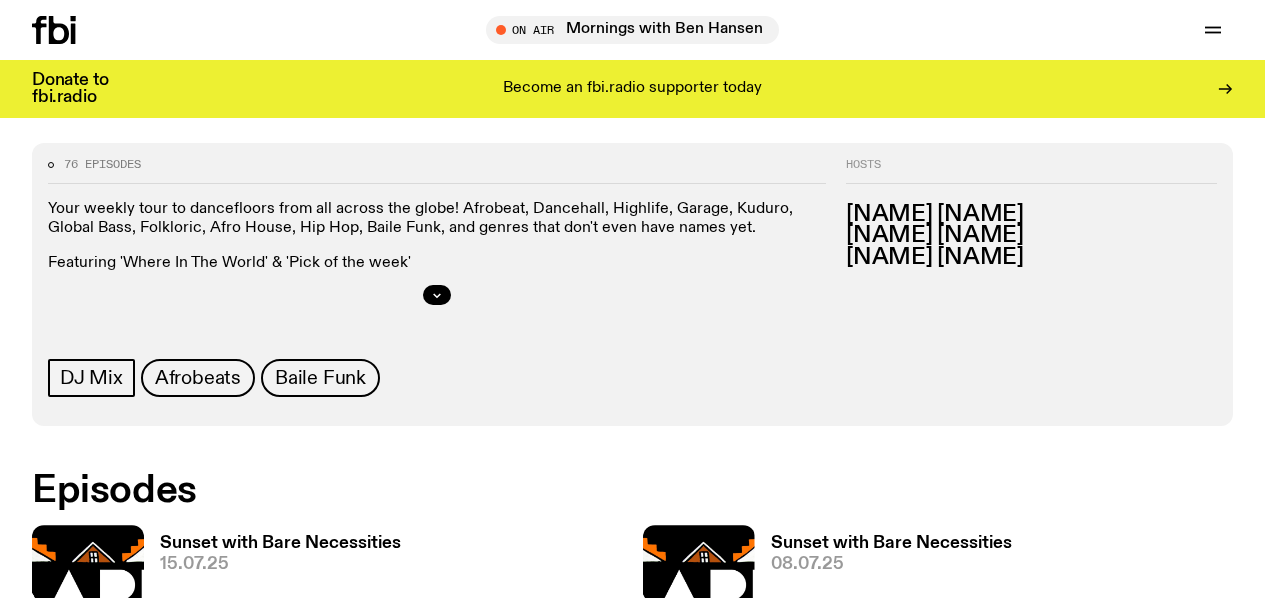click on "Sunset with Bare Necessities" at bounding box center [280, 543] 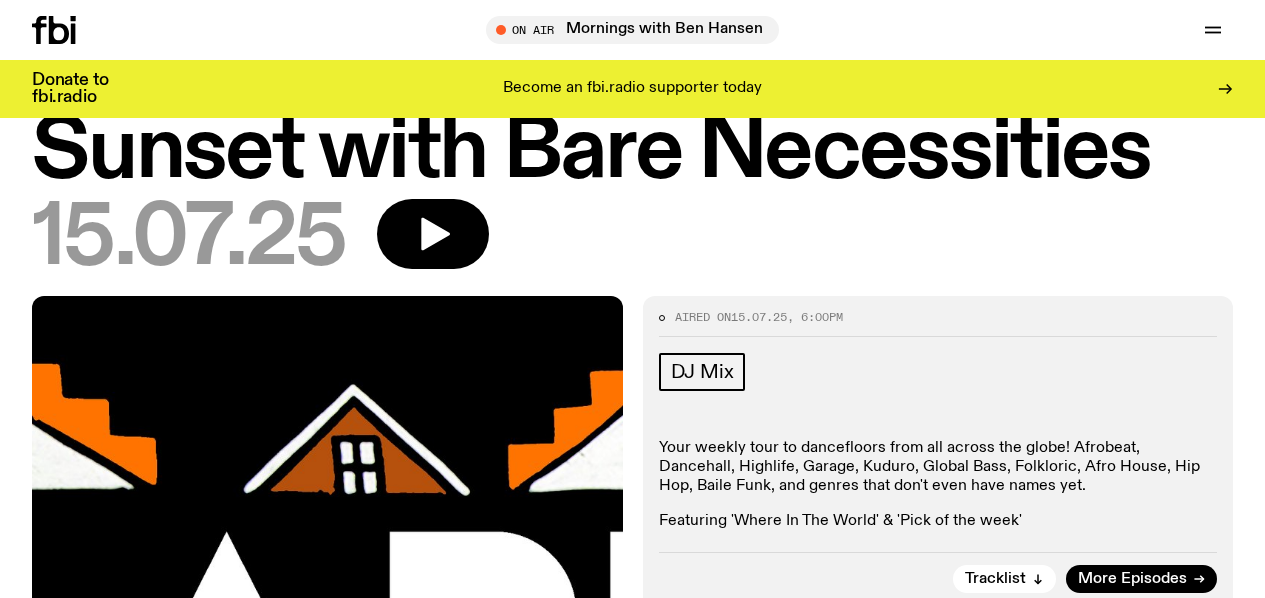 scroll, scrollTop: 49, scrollLeft: 0, axis: vertical 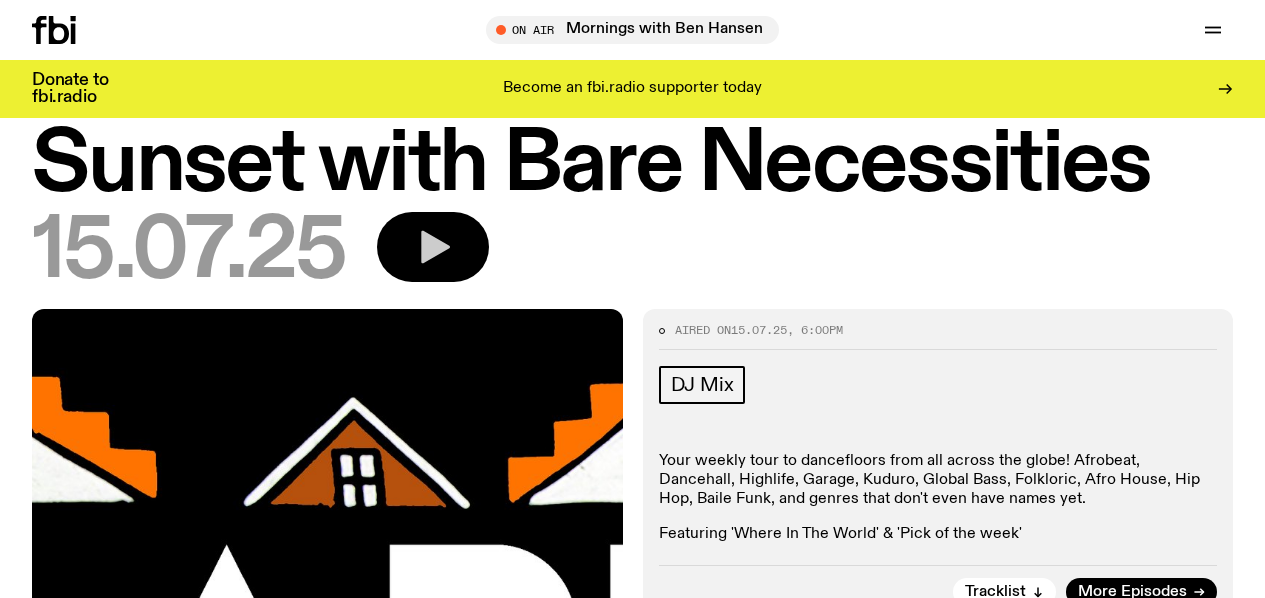 click 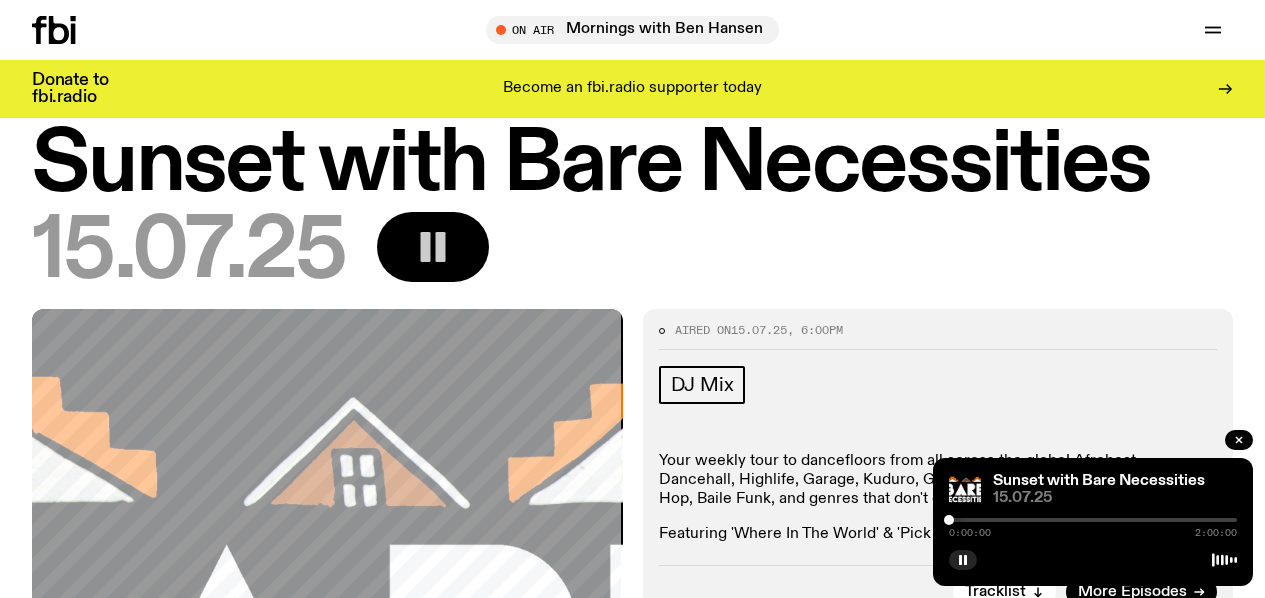 click at bounding box center (1093, 520) 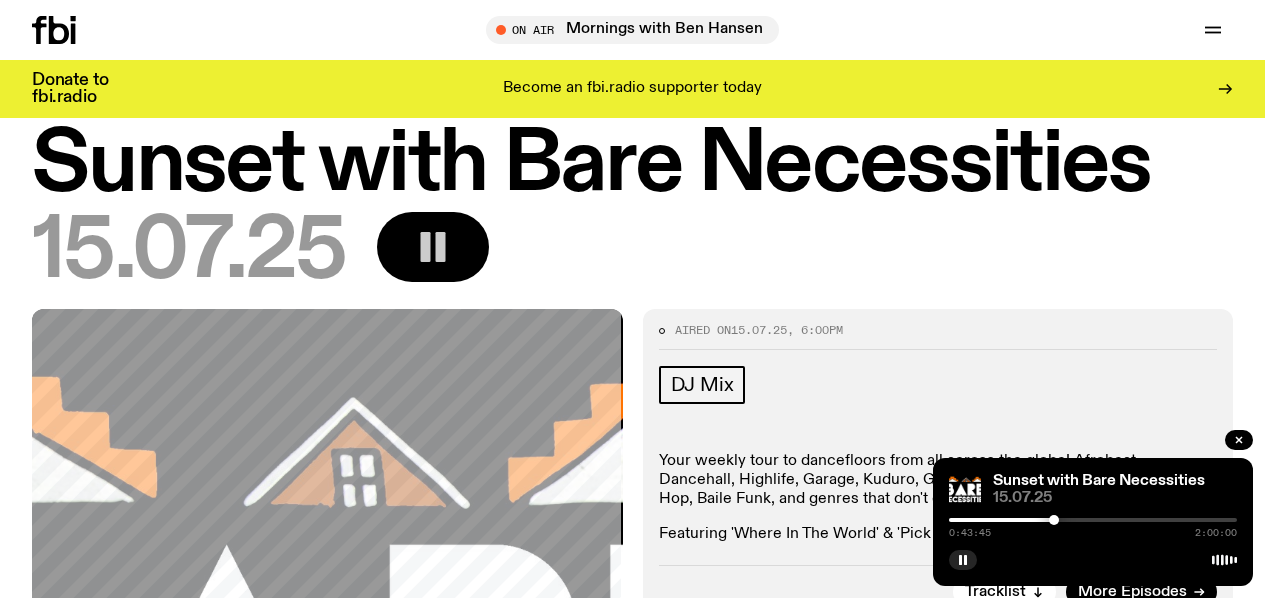 click at bounding box center (1093, 520) 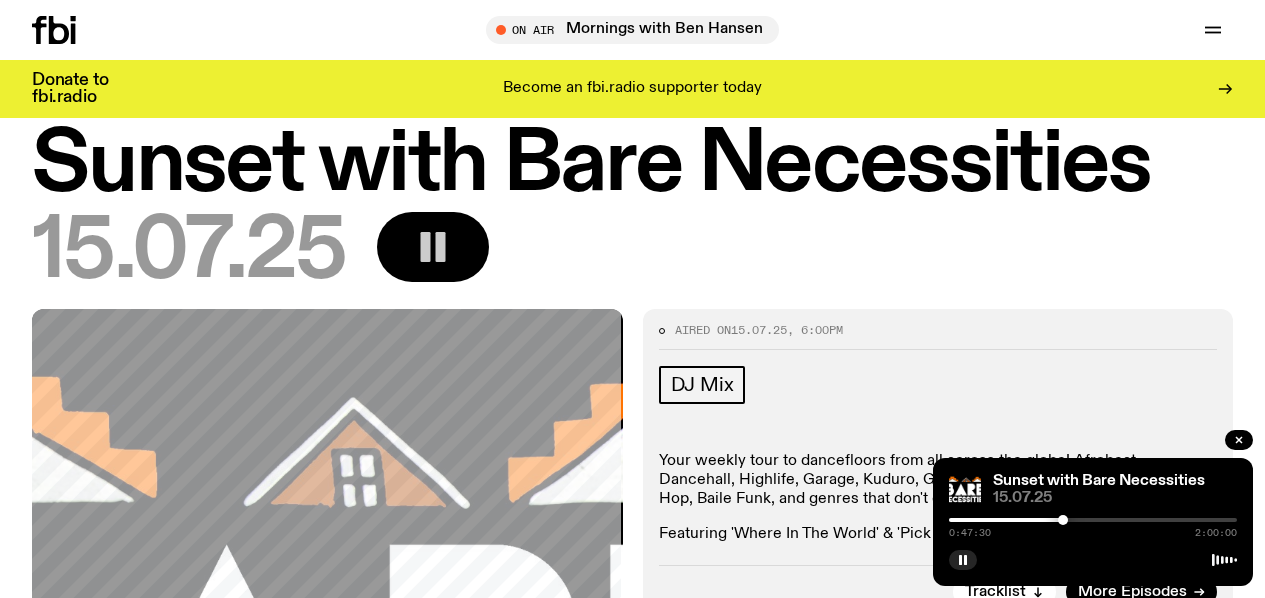 click at bounding box center [1093, 520] 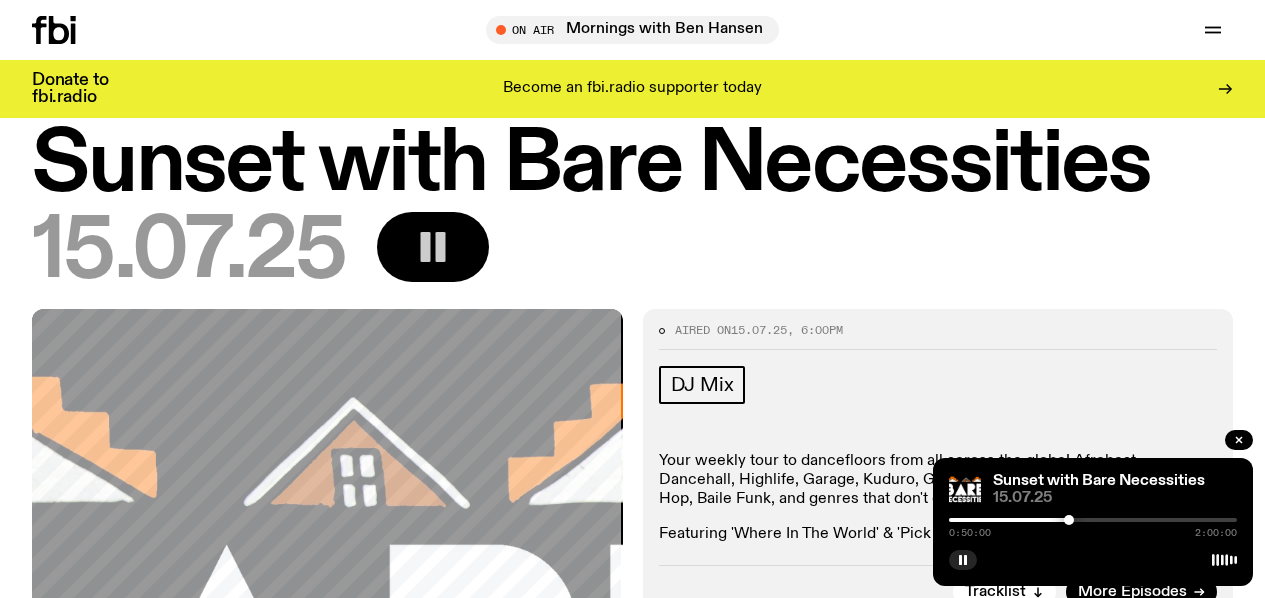 click at bounding box center (1069, 520) 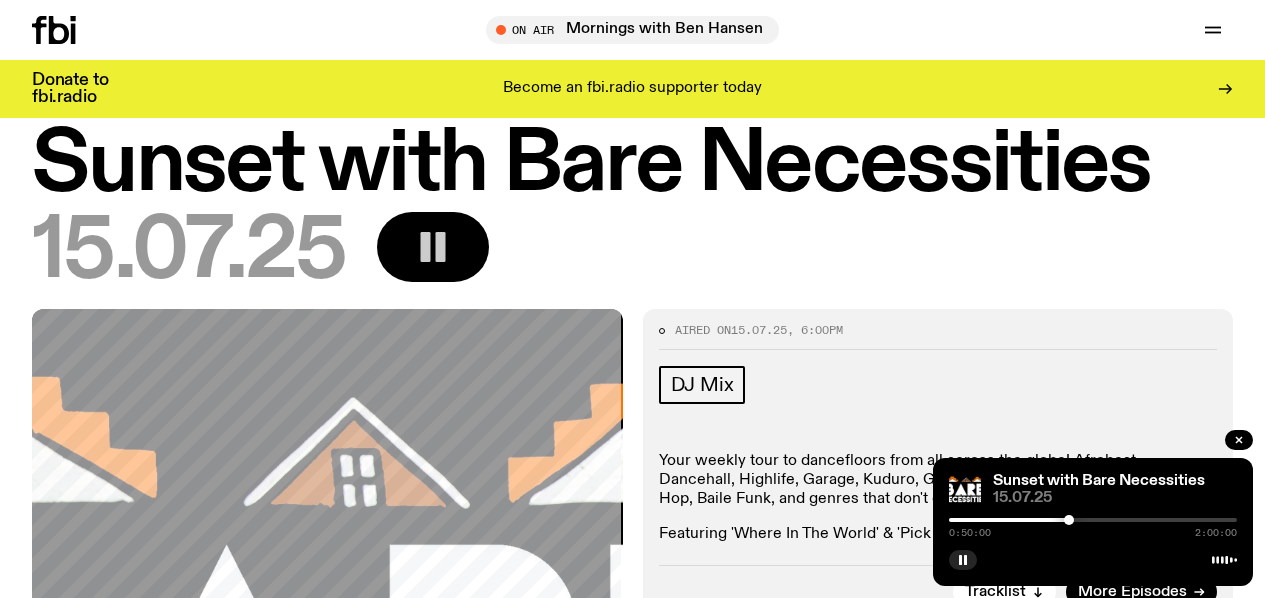 click at bounding box center [925, 520] 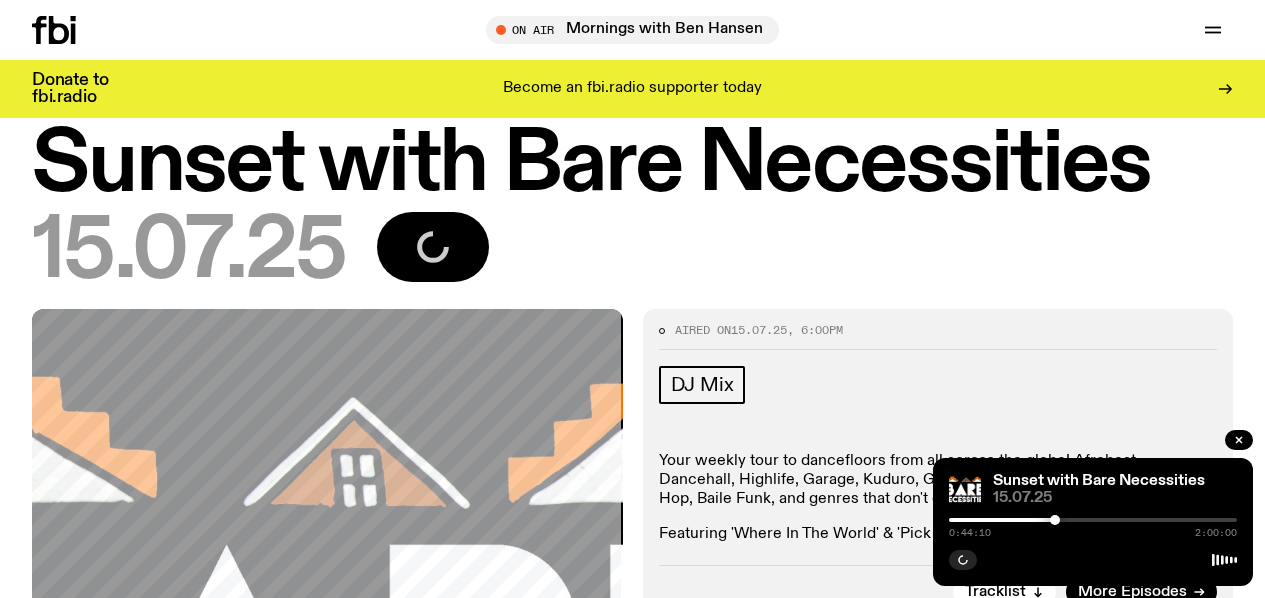 click on "0:44:10 2:00:00" at bounding box center [1093, 526] 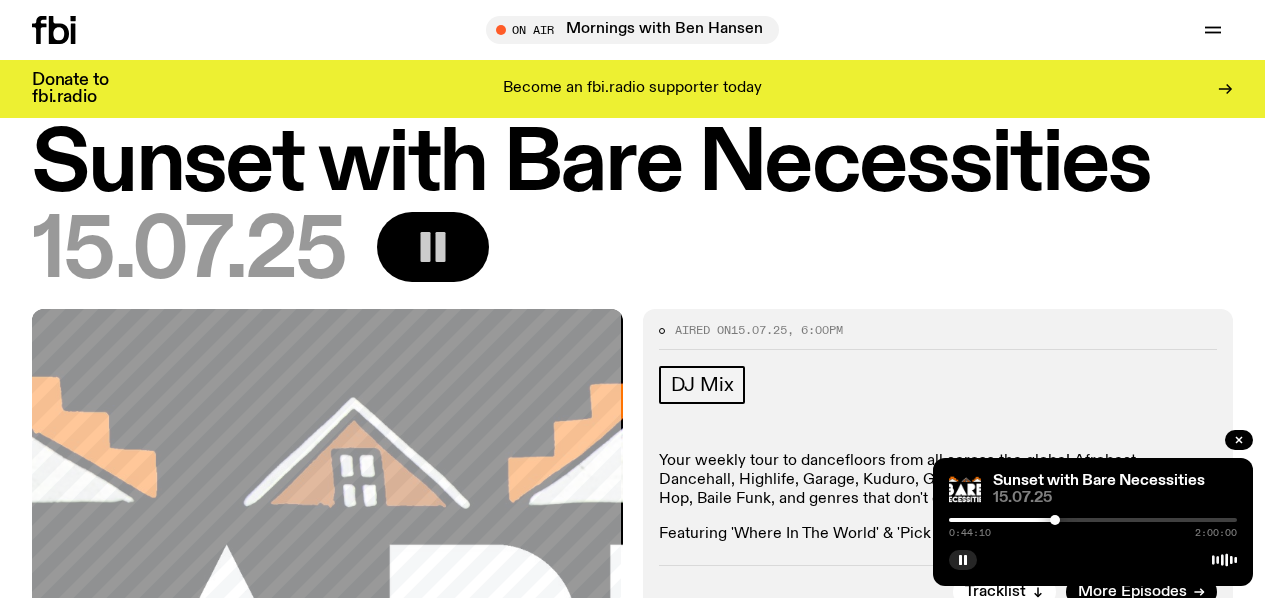 click at bounding box center [1093, 520] 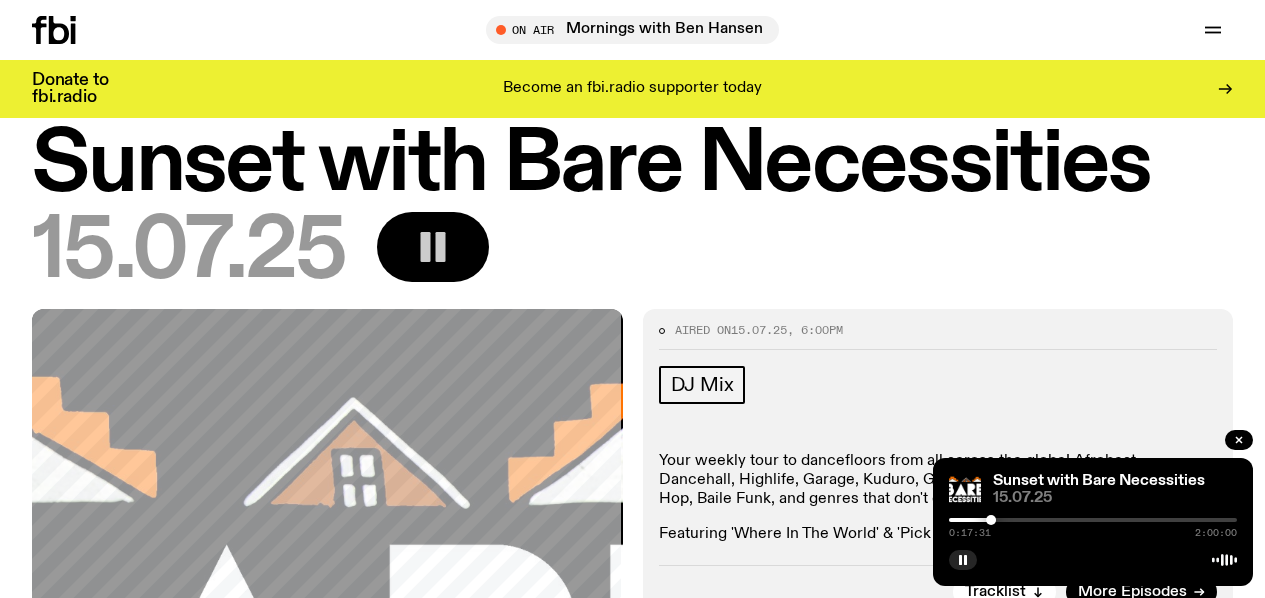 click at bounding box center (847, 520) 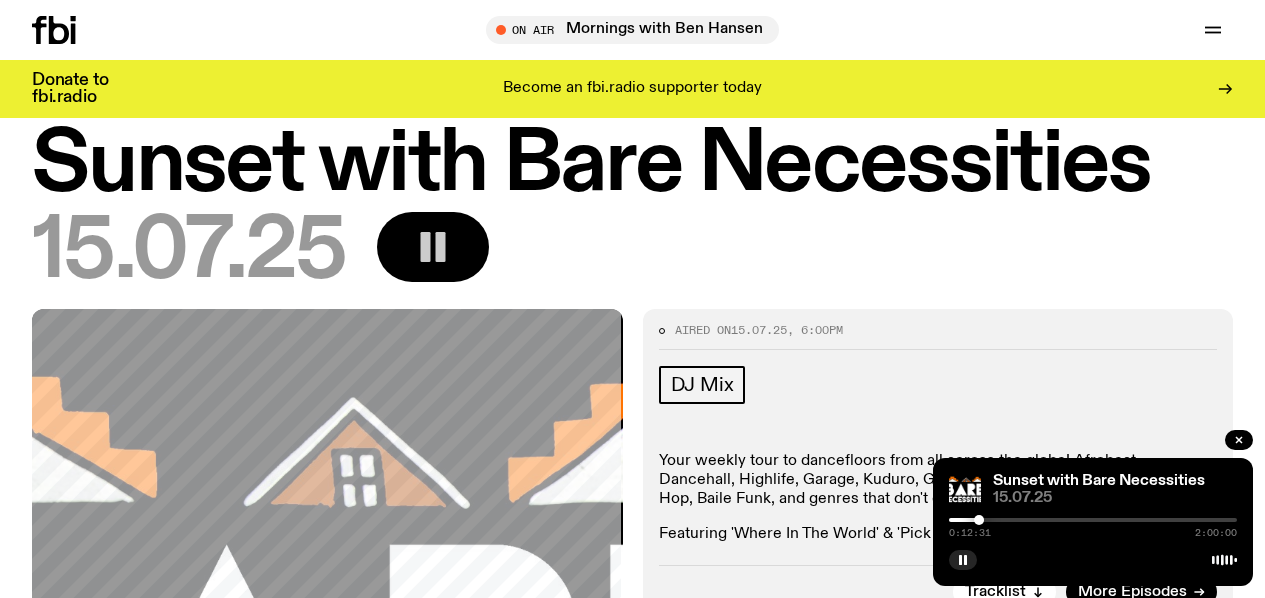 click at bounding box center [979, 520] 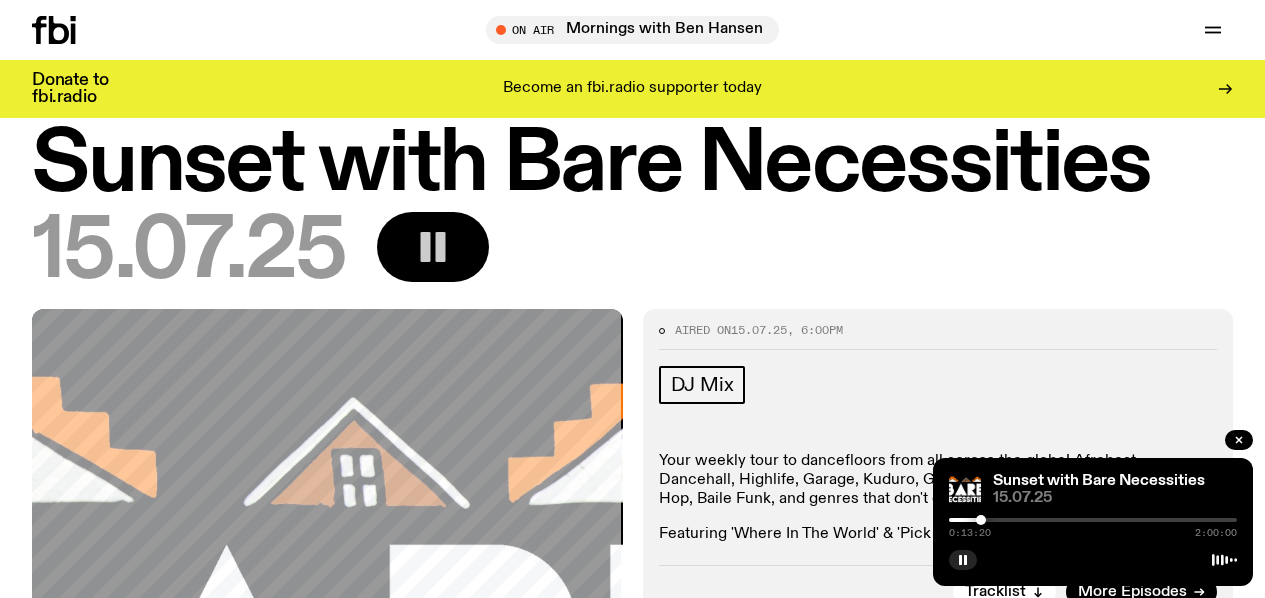 click at bounding box center (981, 520) 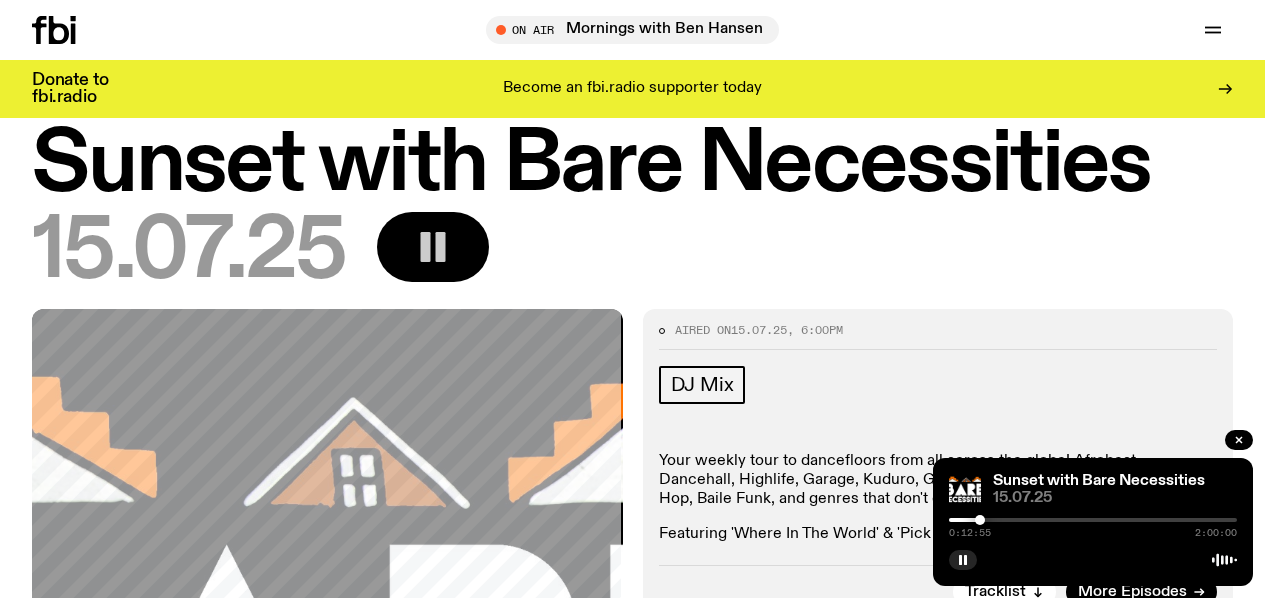 click at bounding box center [980, 520] 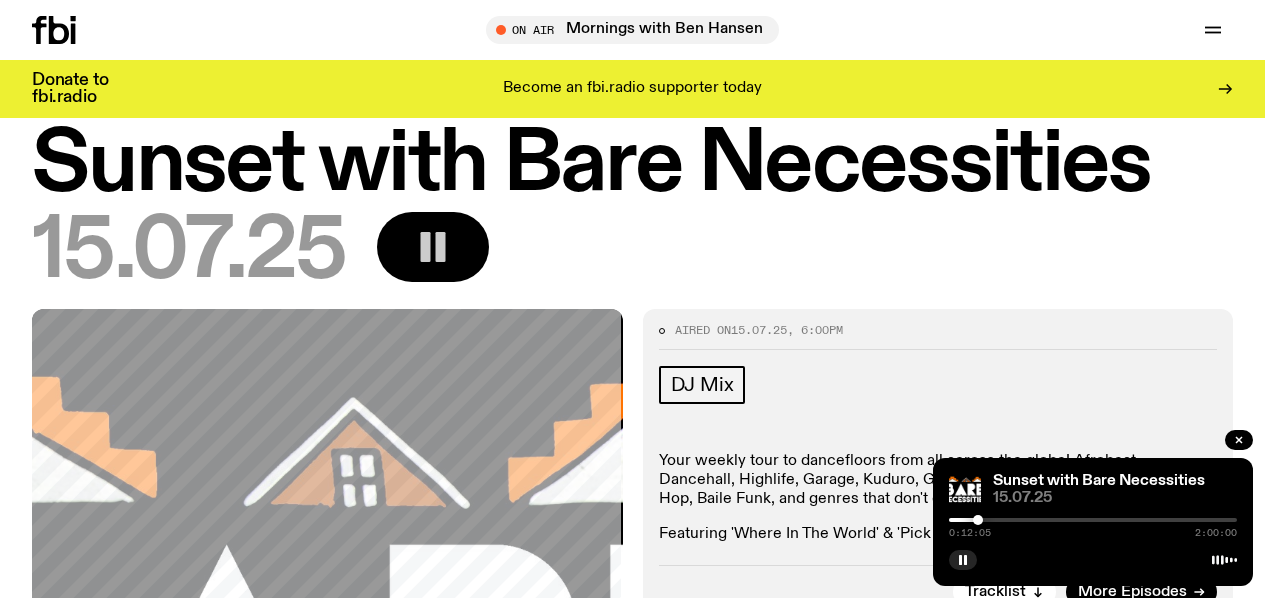 click at bounding box center [978, 520] 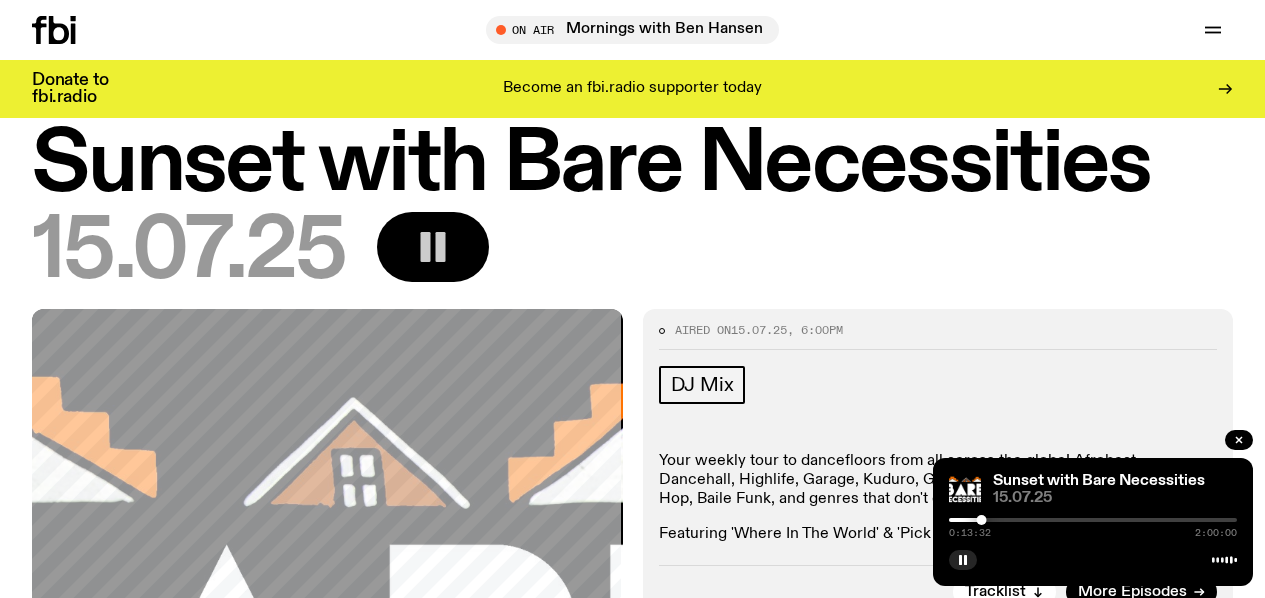 click at bounding box center [982, 520] 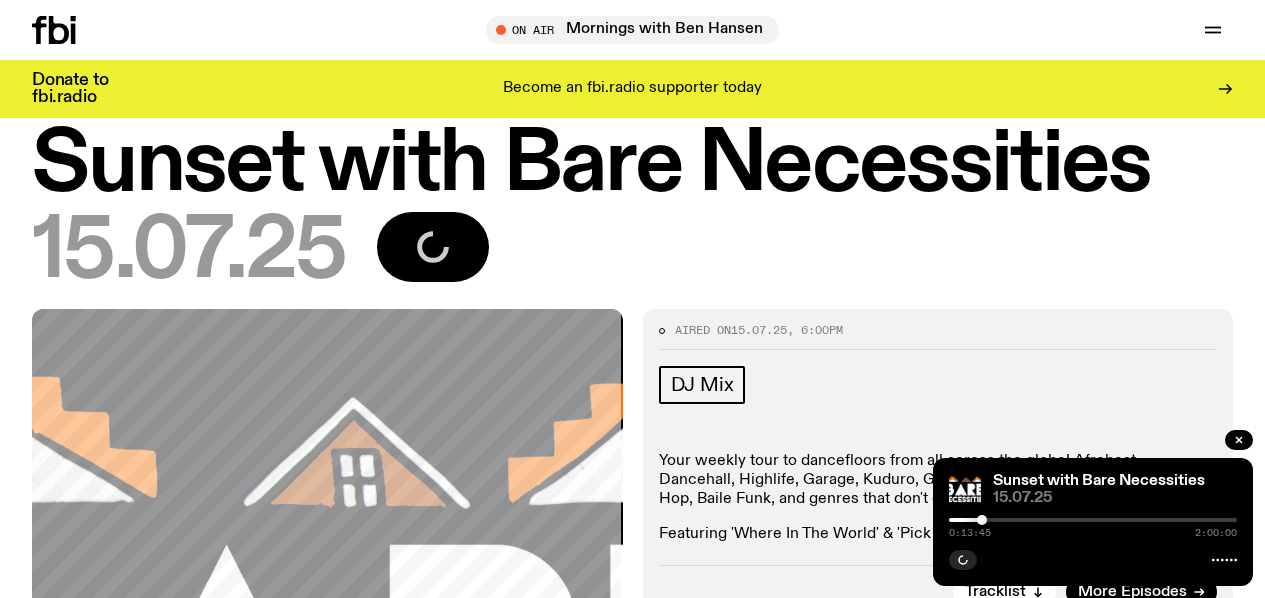 click on "0:13:45 2:00:00" at bounding box center (1093, 526) 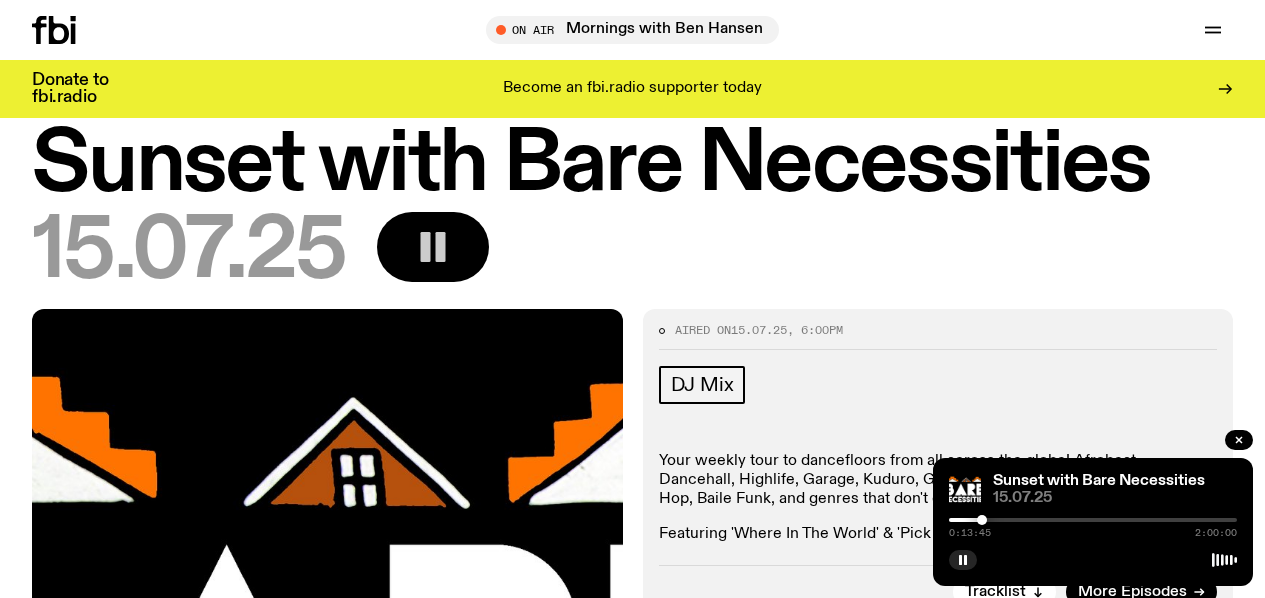 click at bounding box center (982, 520) 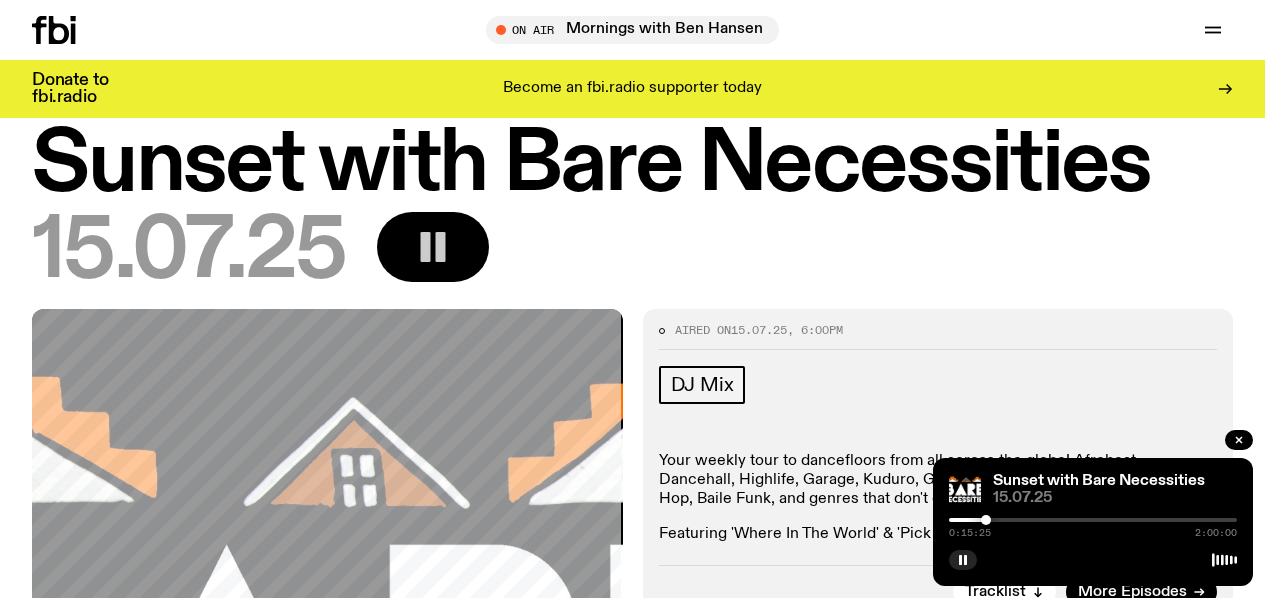 click at bounding box center [986, 520] 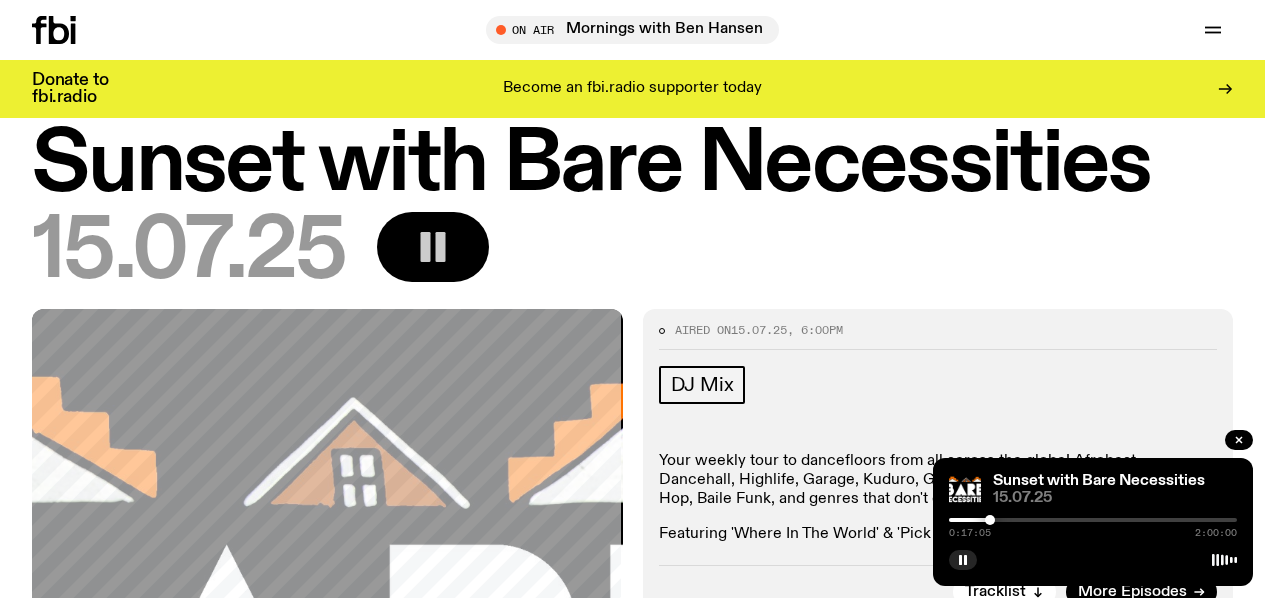 click at bounding box center (990, 520) 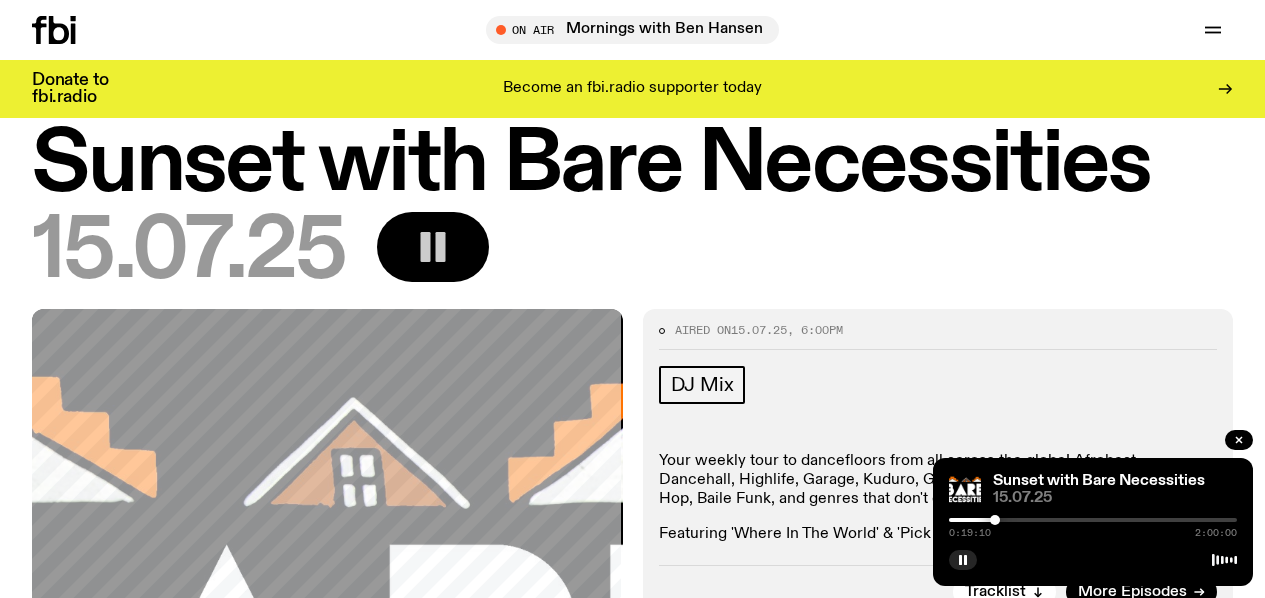 click at bounding box center (995, 520) 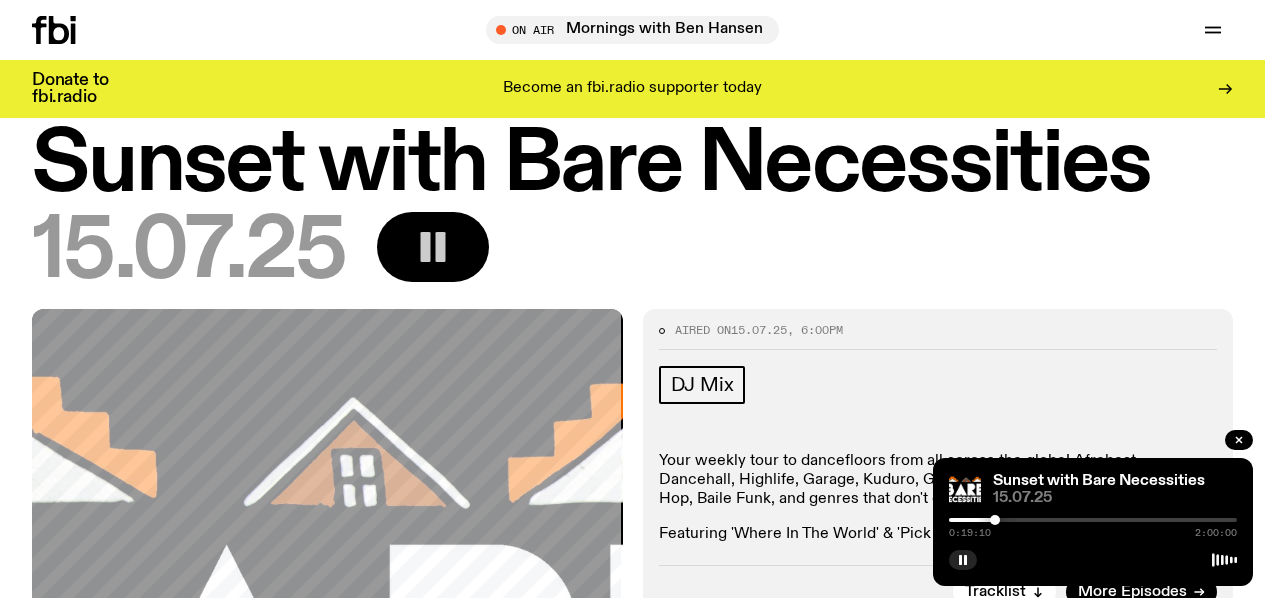 click at bounding box center (995, 520) 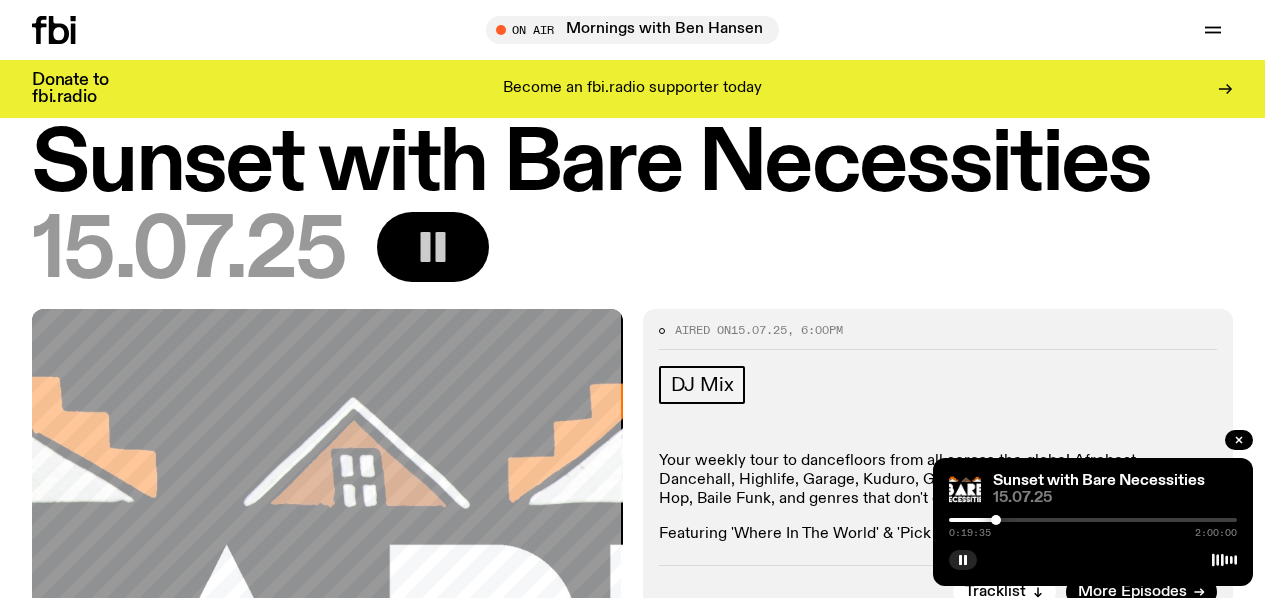 click at bounding box center (996, 520) 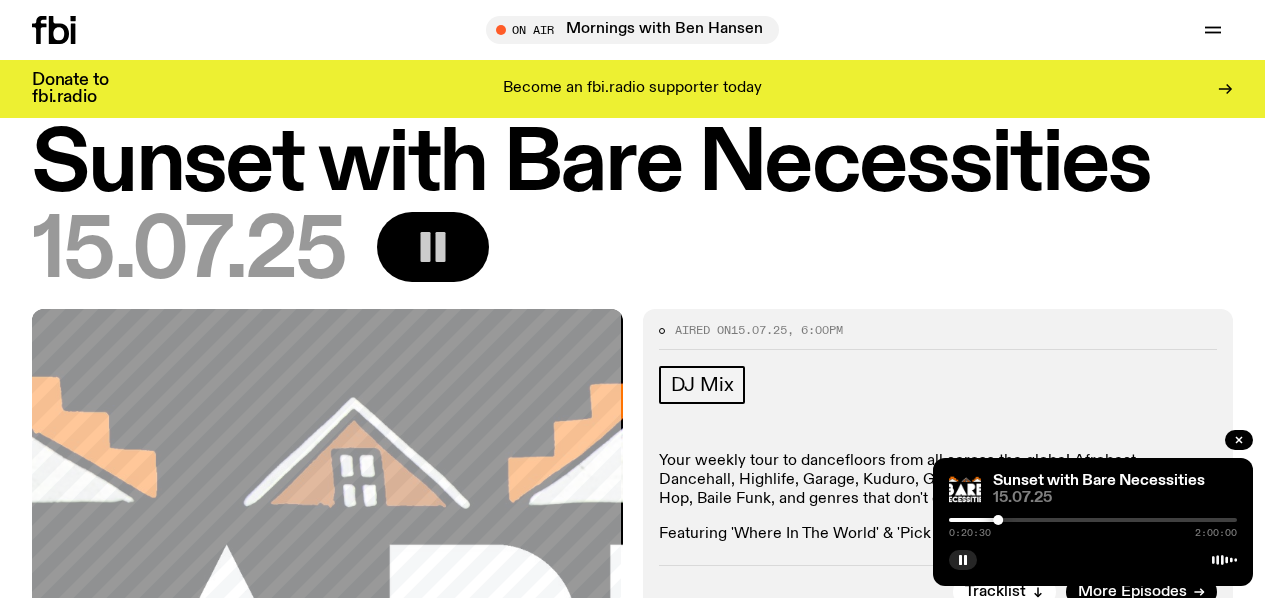 click at bounding box center (998, 520) 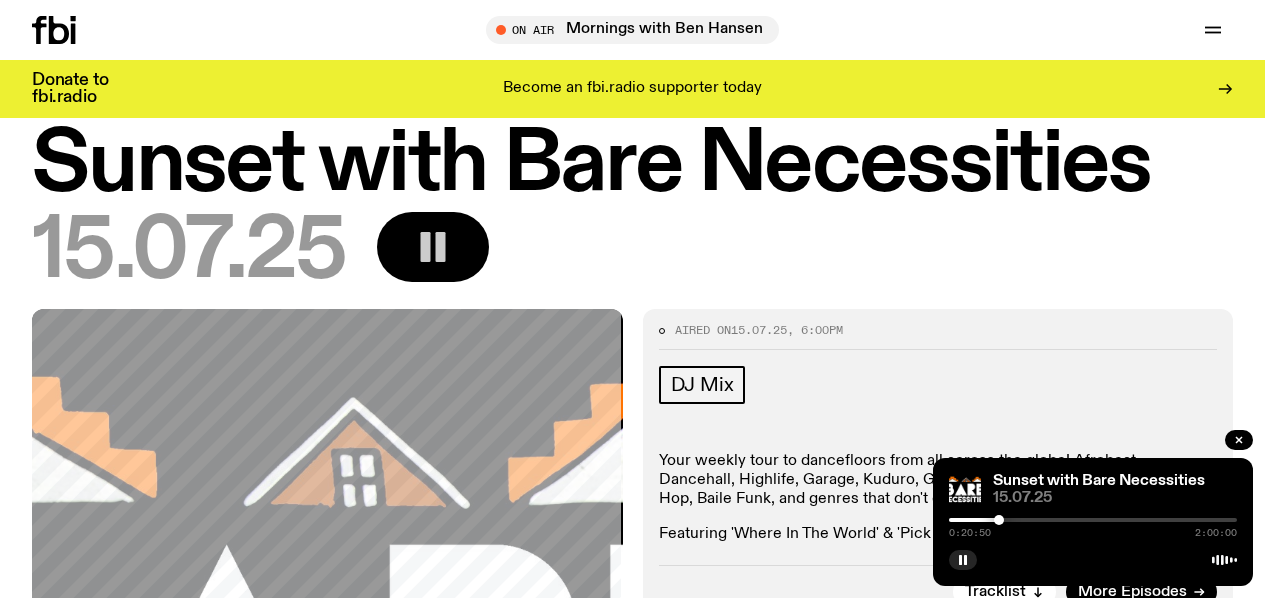 click at bounding box center [999, 520] 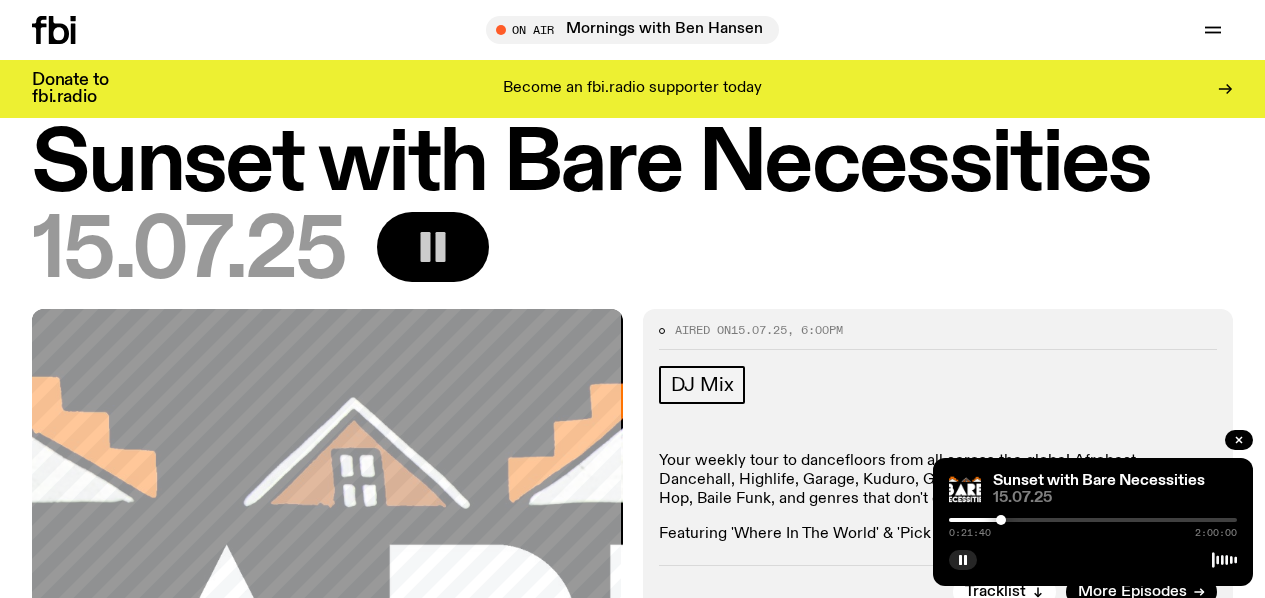 click at bounding box center (1001, 520) 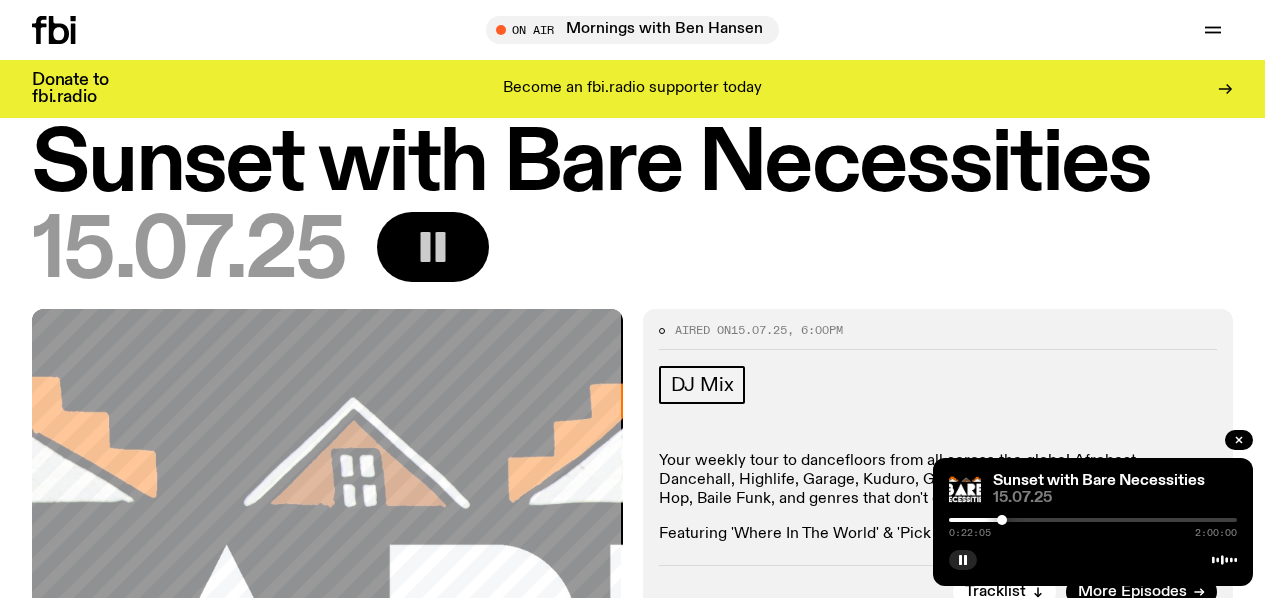 click at bounding box center (1002, 520) 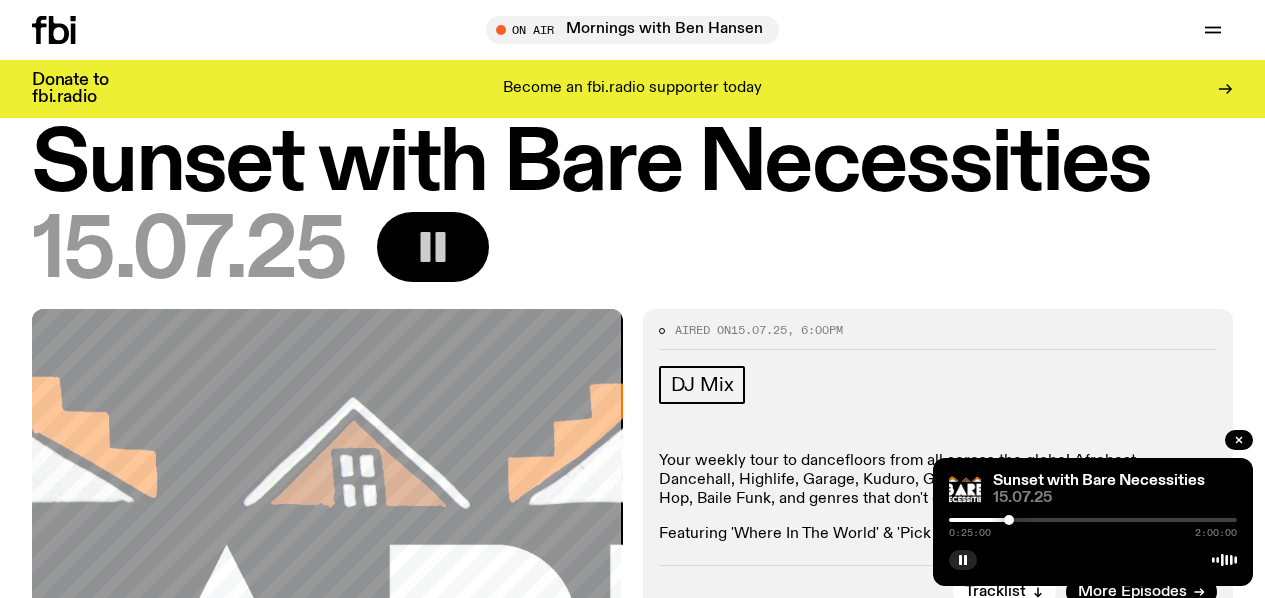 click at bounding box center [1009, 520] 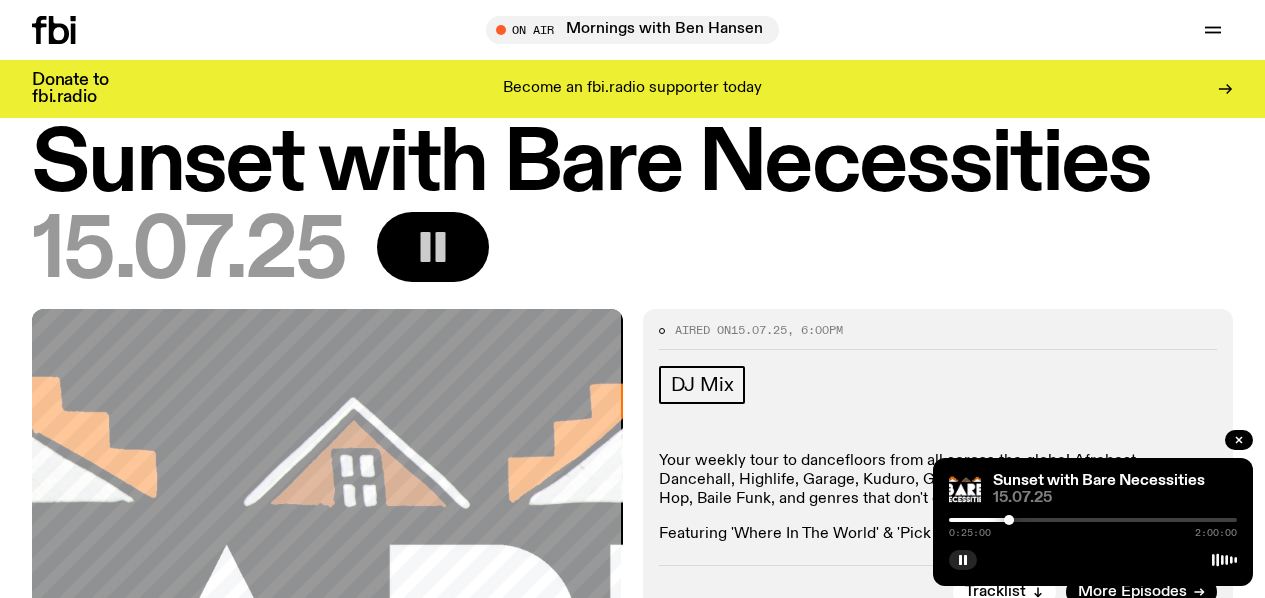click at bounding box center [1093, 520] 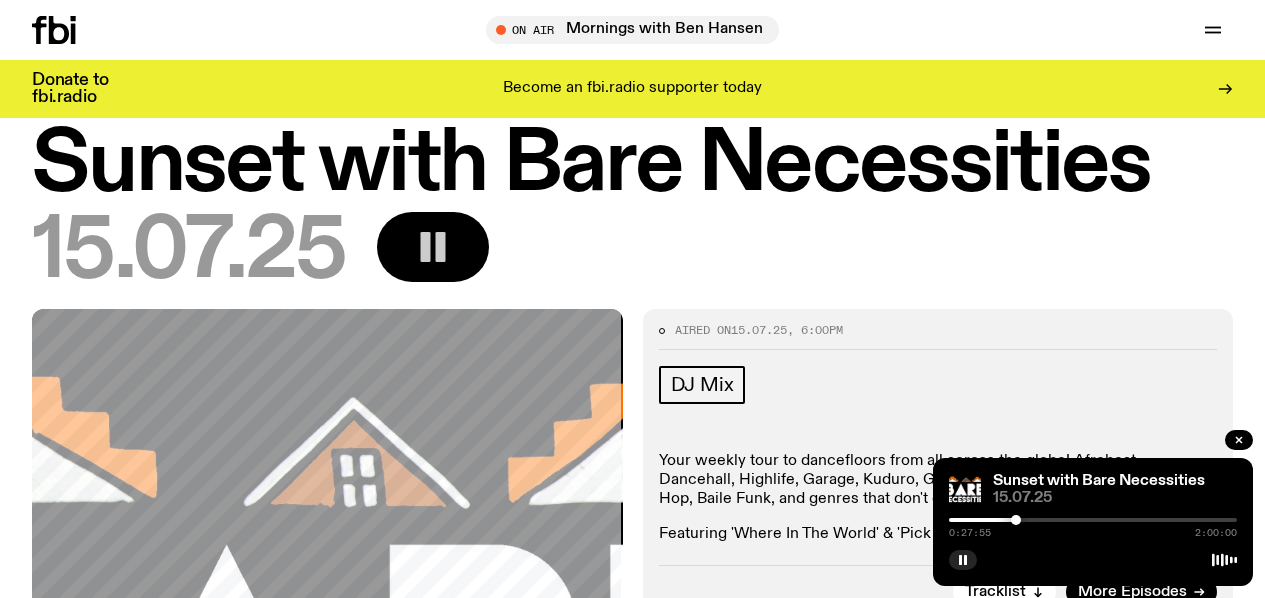 click at bounding box center (1016, 520) 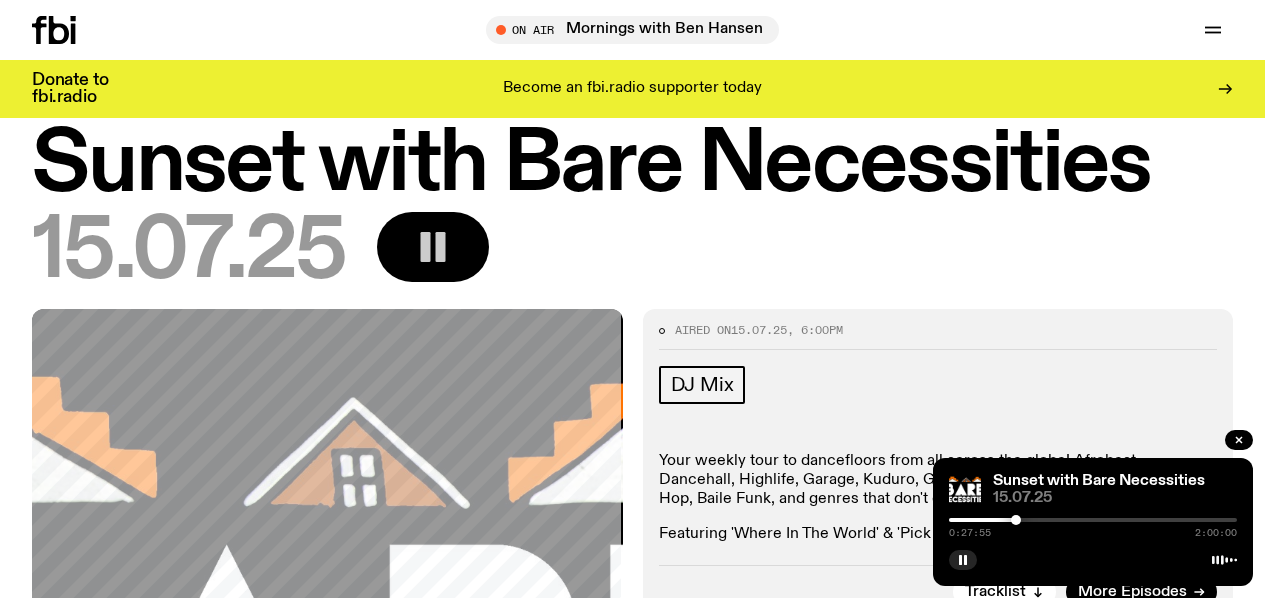 click at bounding box center (1016, 520) 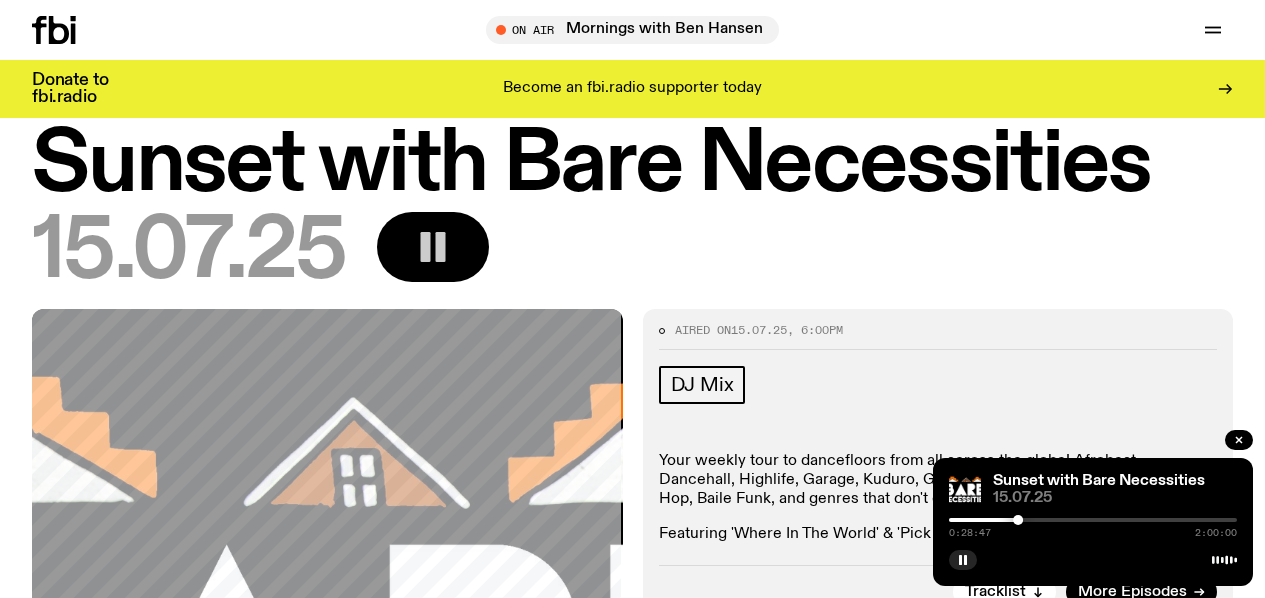 click at bounding box center [1018, 520] 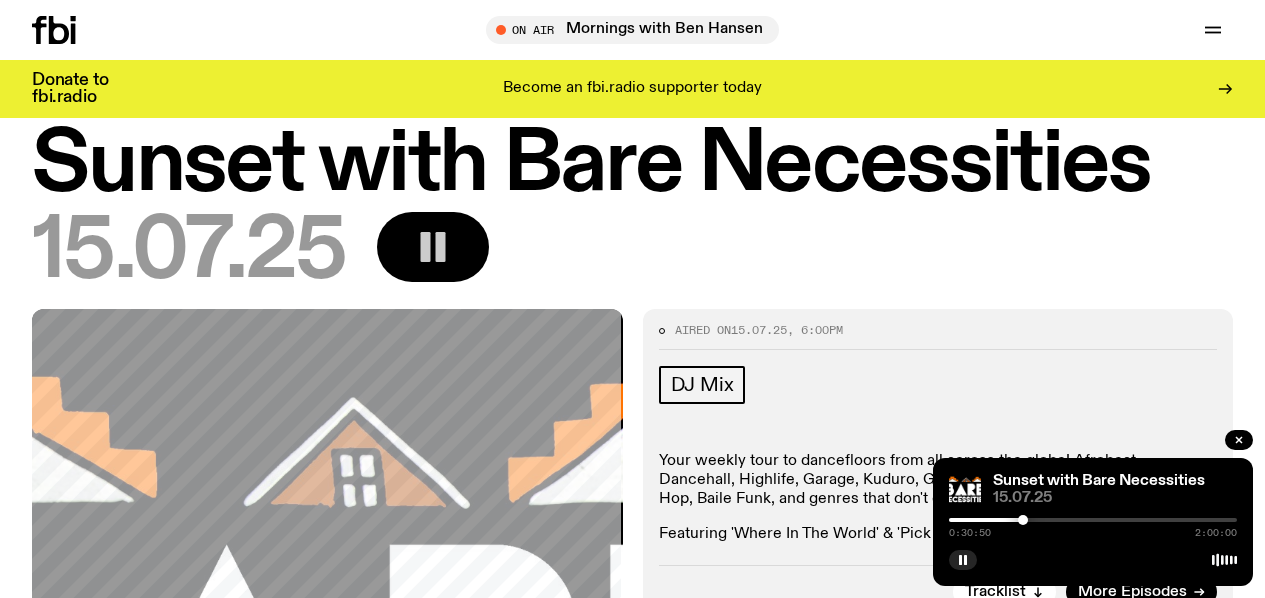 click at bounding box center [1023, 520] 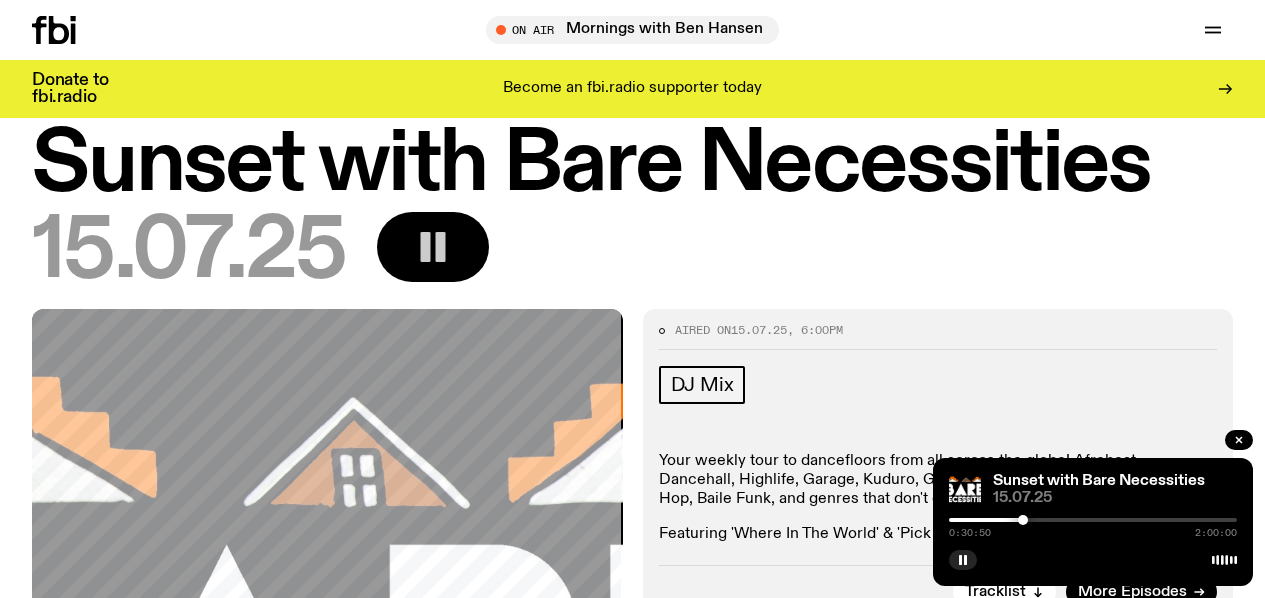 click at bounding box center (1023, 520) 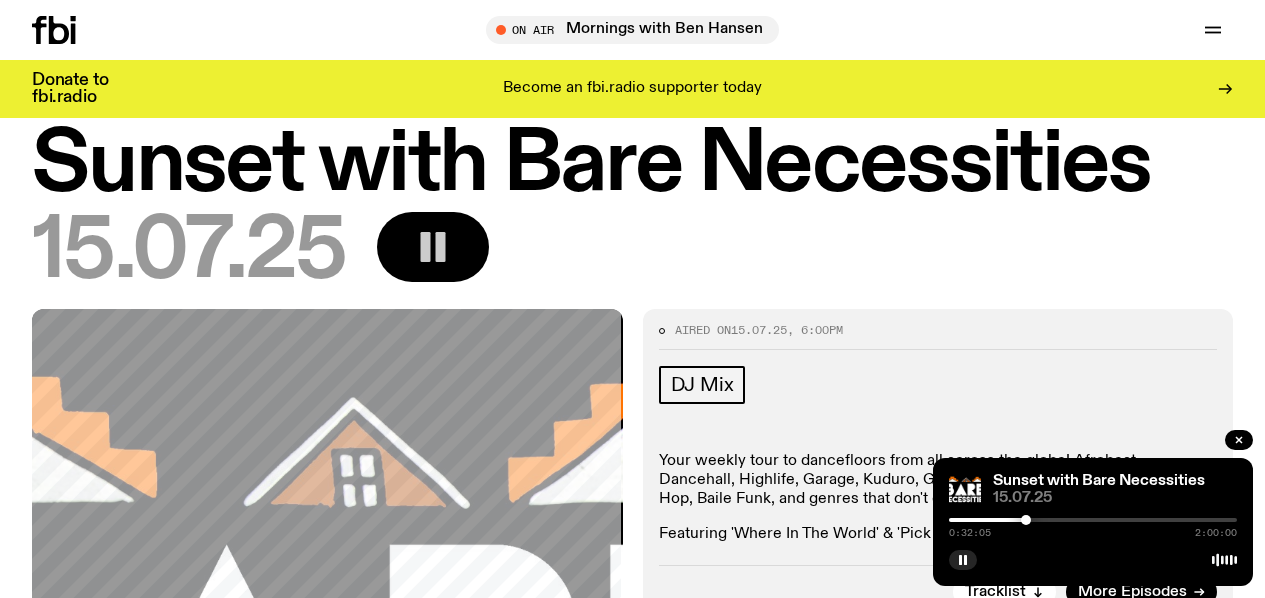 click at bounding box center (1026, 520) 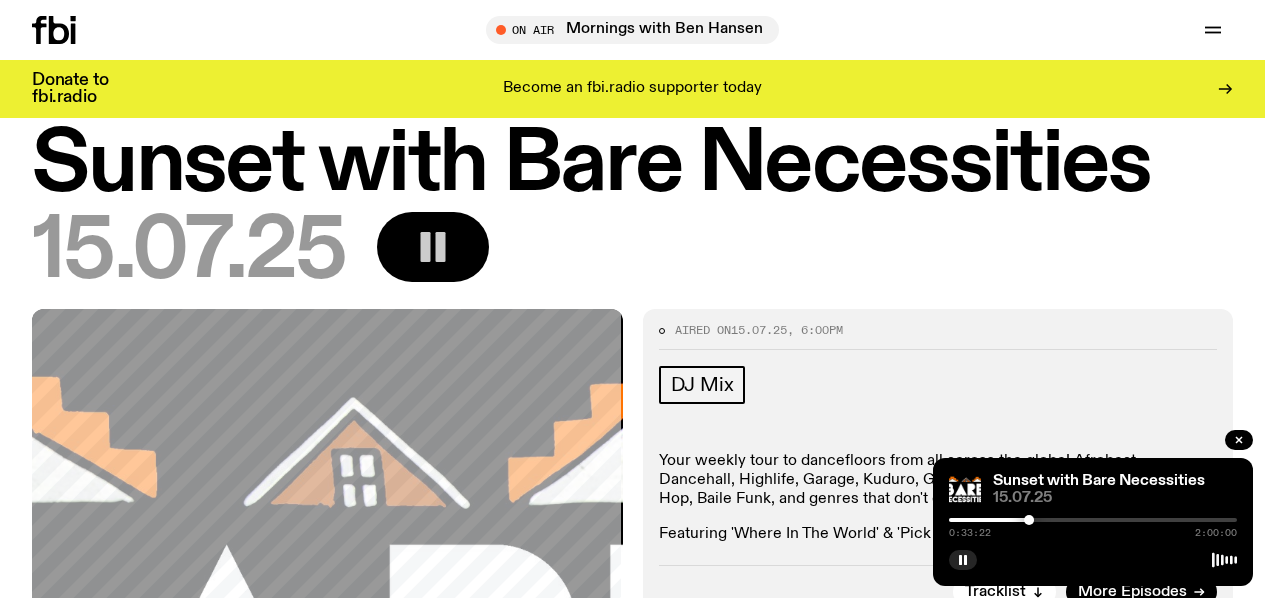 click at bounding box center [1029, 520] 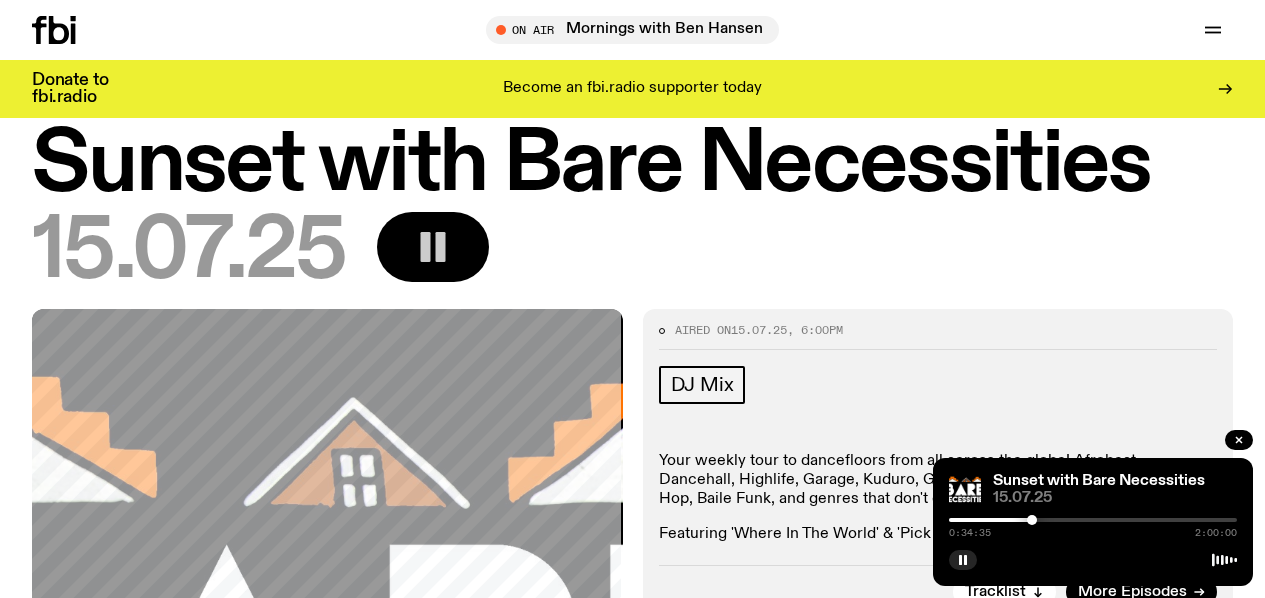 click at bounding box center (1032, 520) 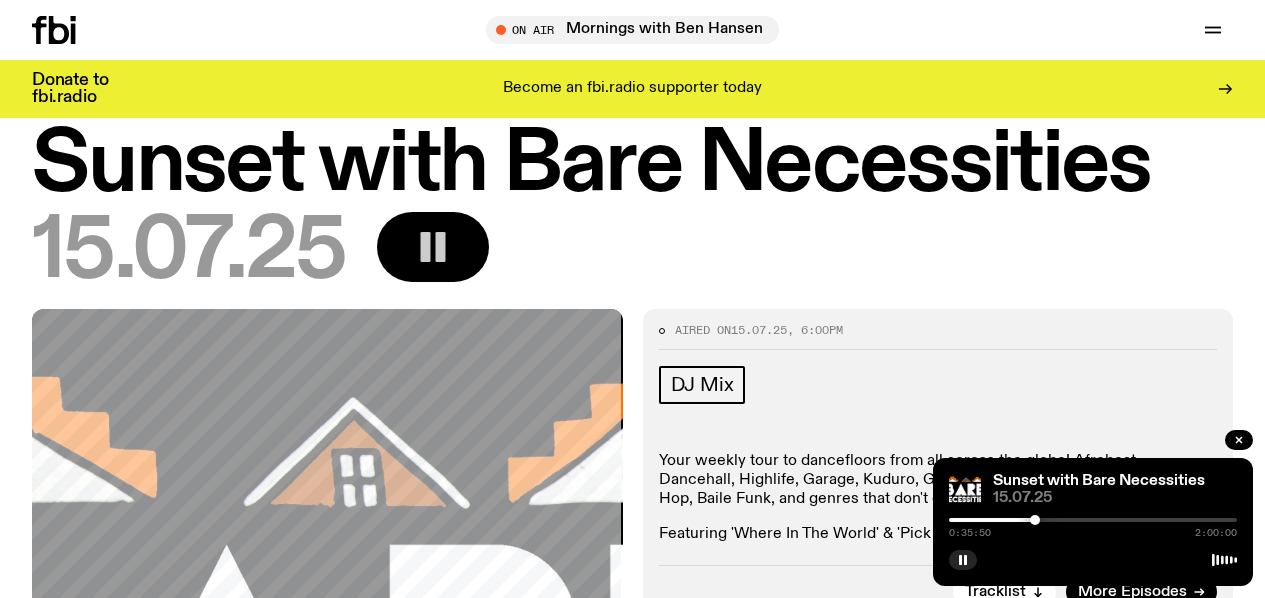 click at bounding box center [1035, 520] 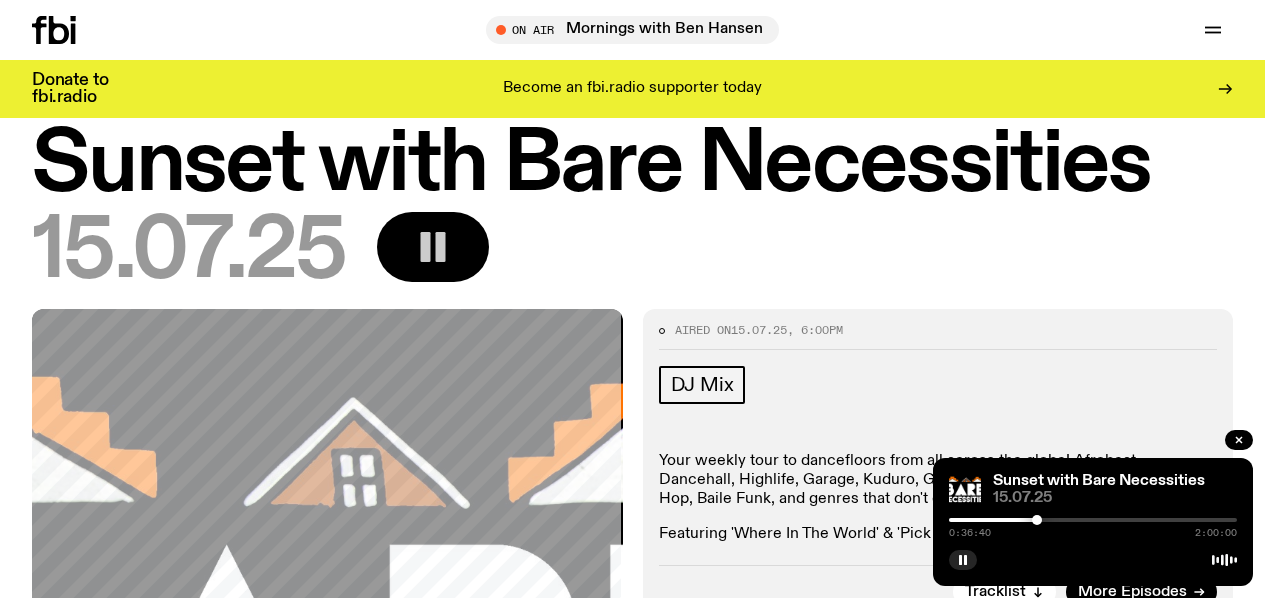 click at bounding box center (1037, 520) 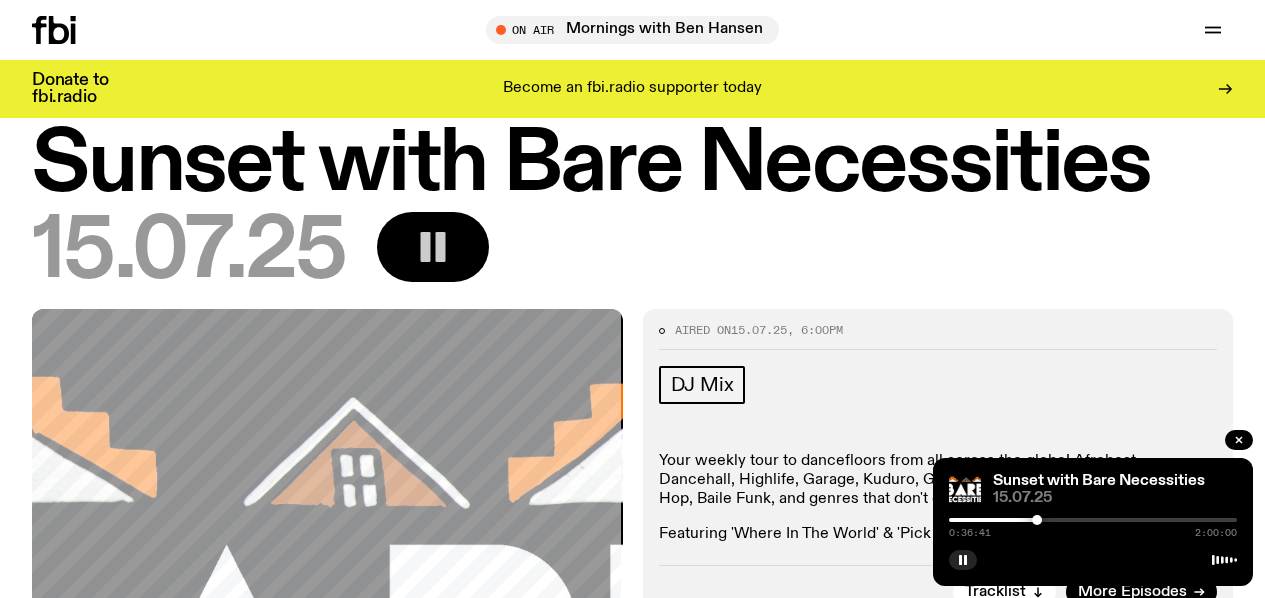 click at bounding box center (1037, 520) 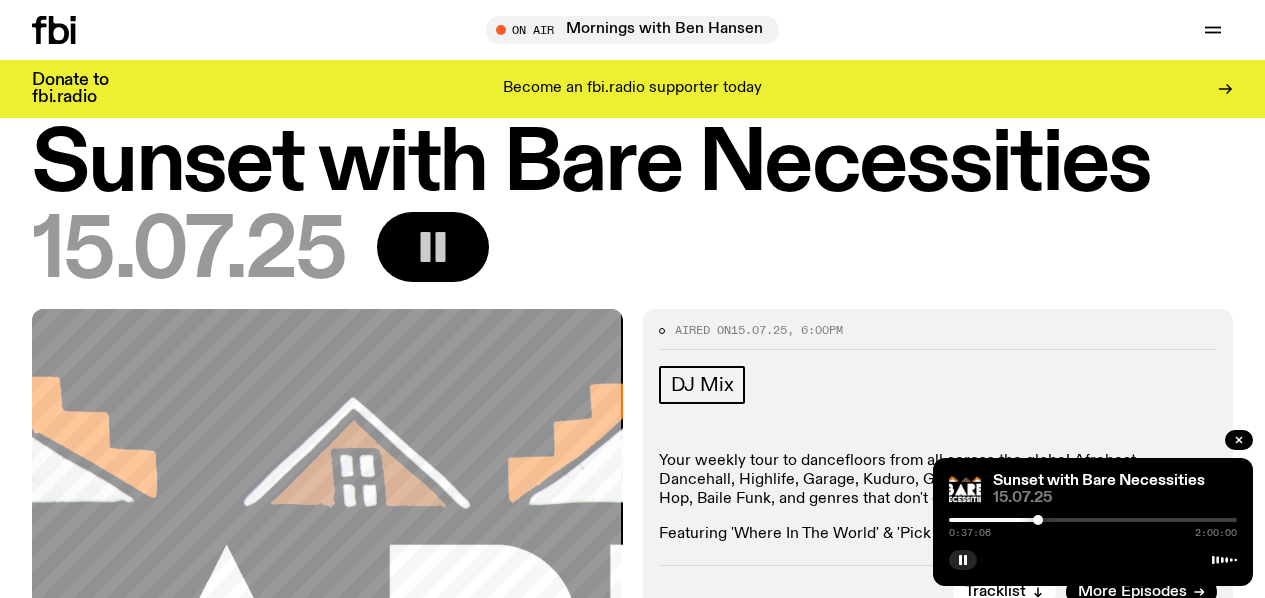click at bounding box center (1038, 520) 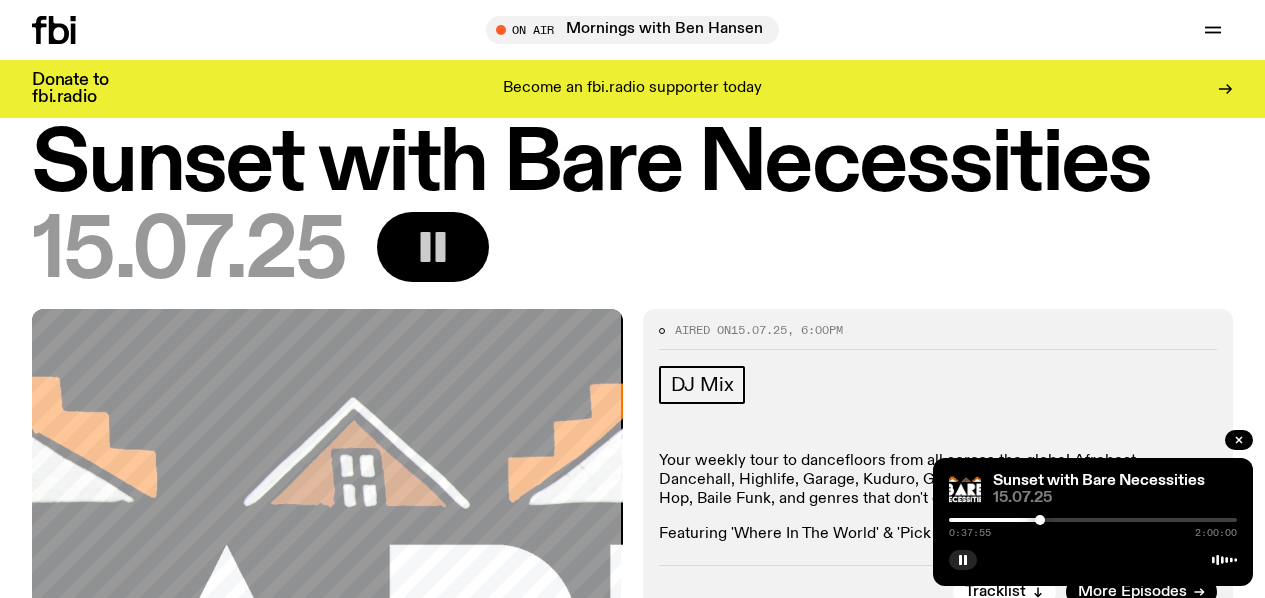 click at bounding box center (1040, 520) 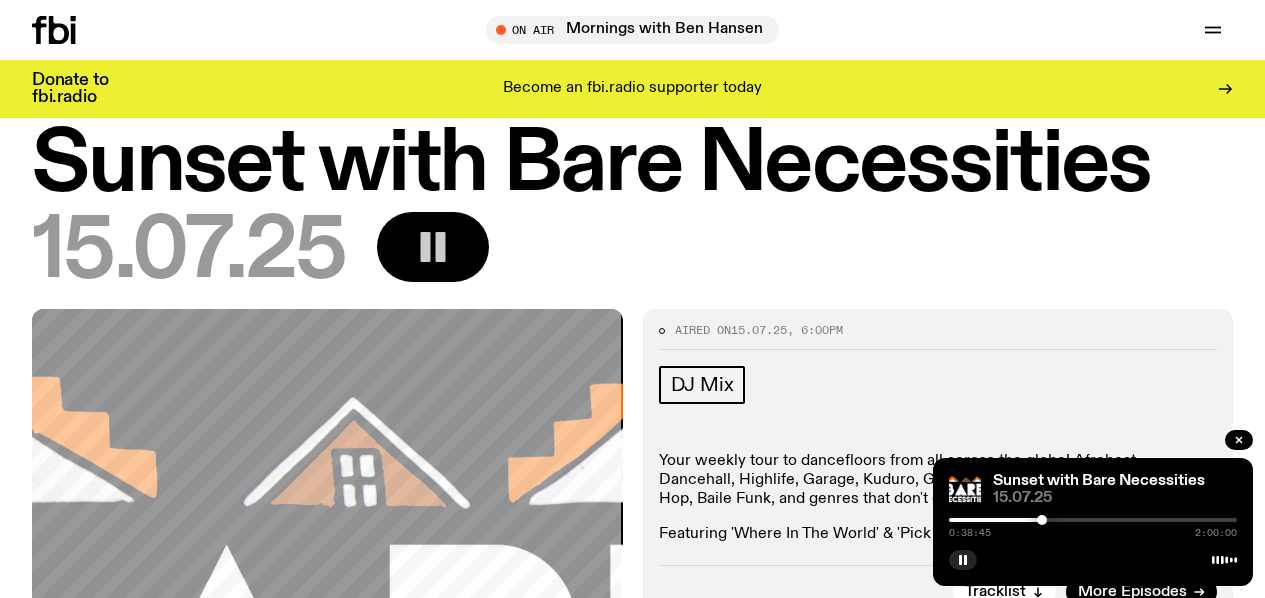 click at bounding box center [1042, 520] 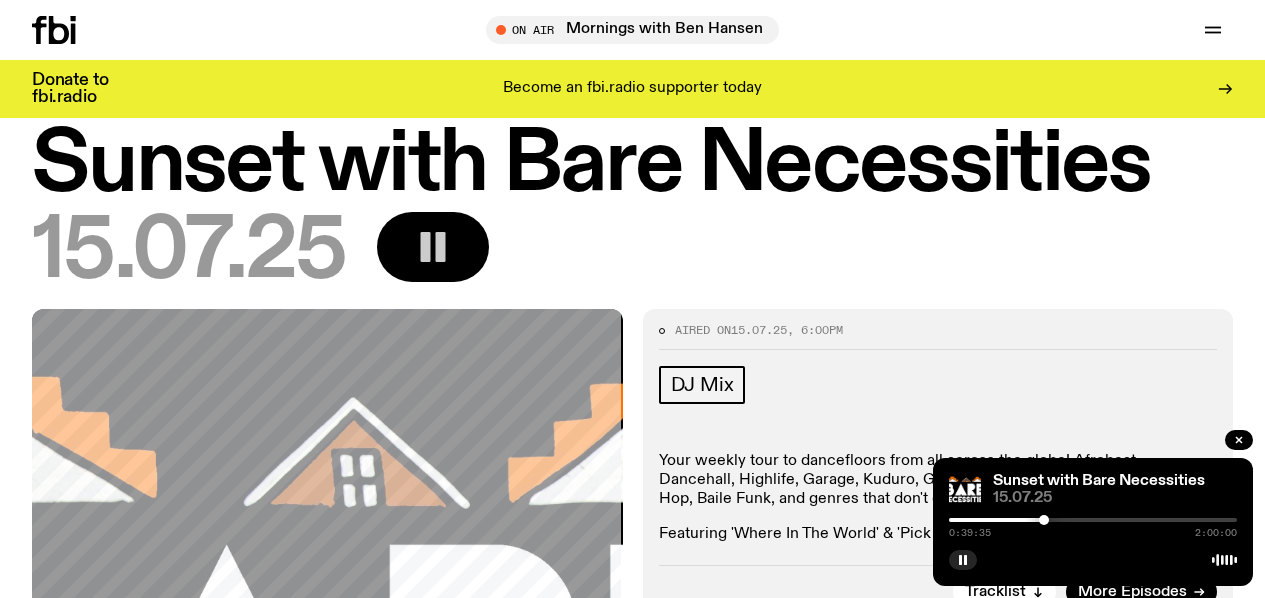 click at bounding box center (1044, 520) 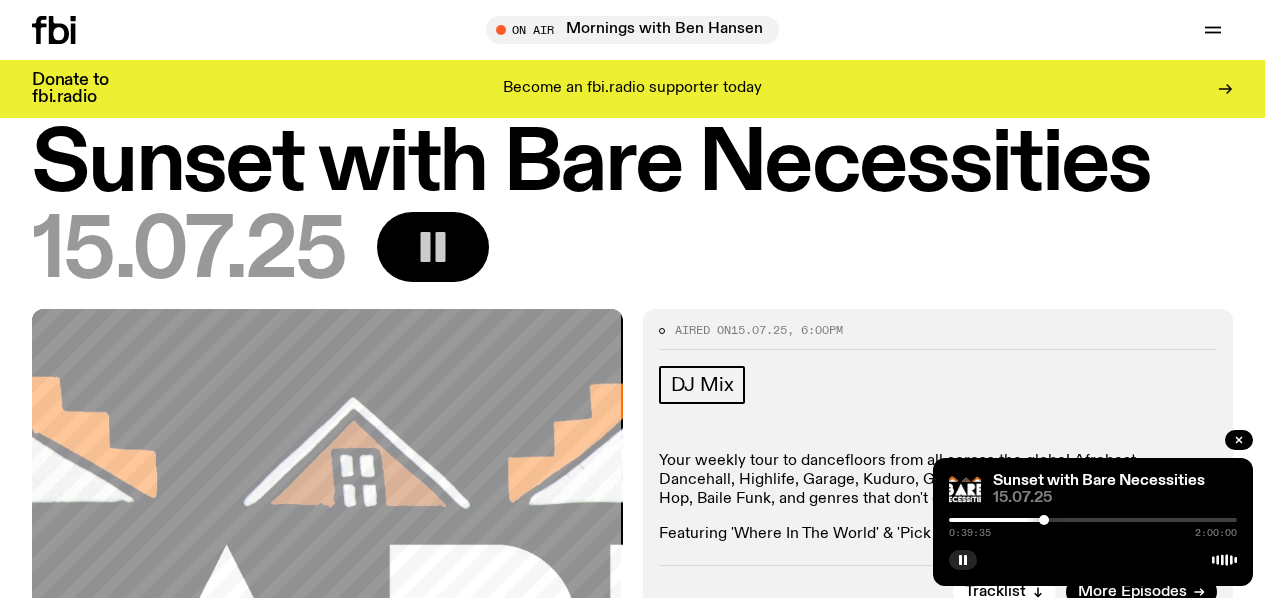 click at bounding box center [1044, 520] 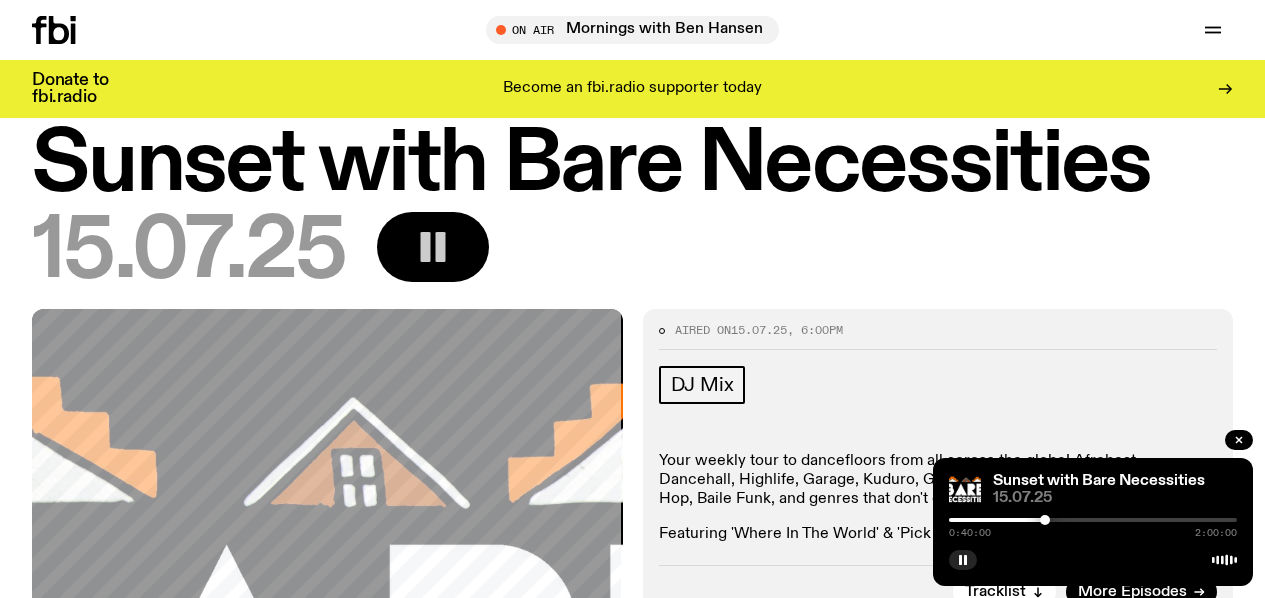 click at bounding box center (1045, 520) 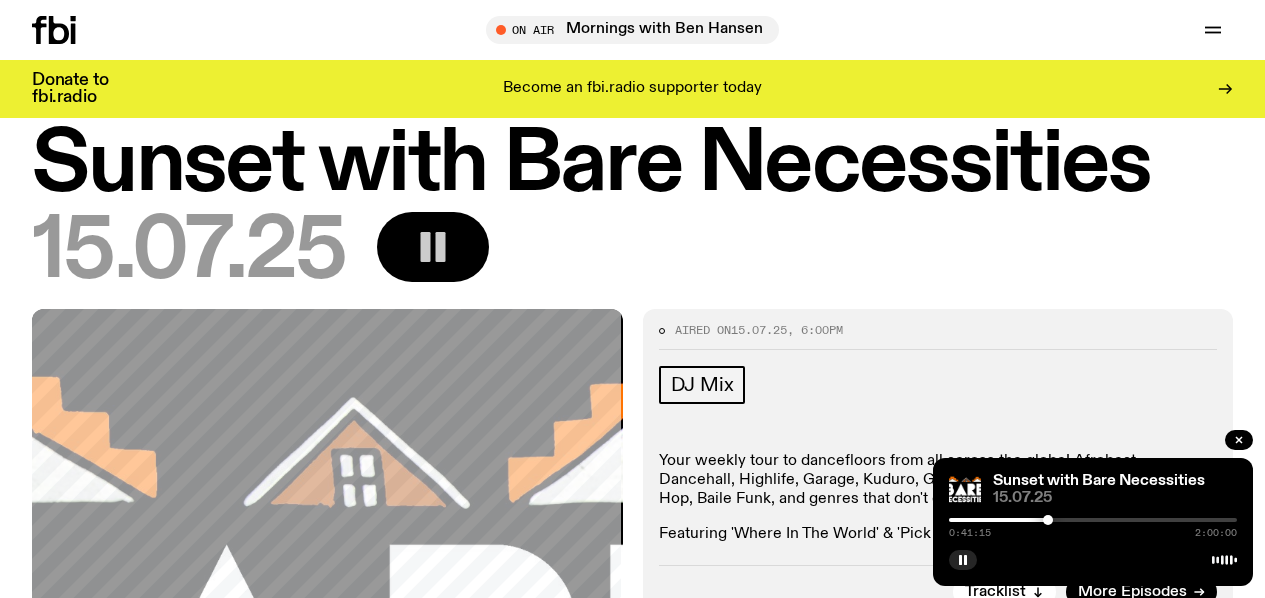 click at bounding box center (1093, 520) 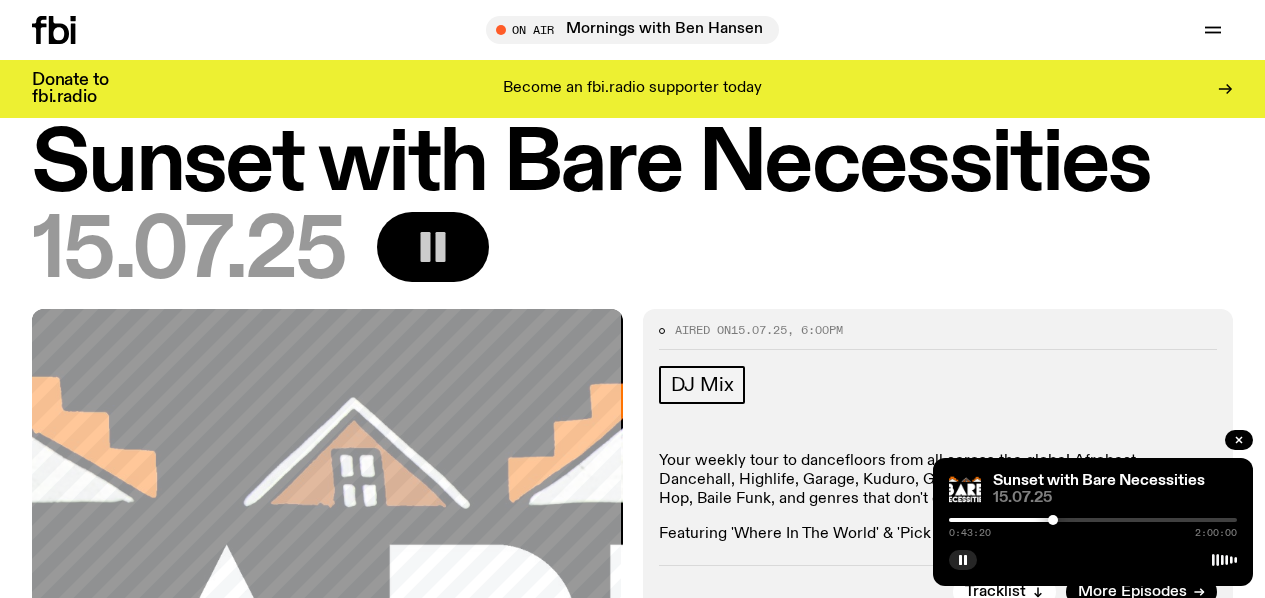 click at bounding box center [1053, 520] 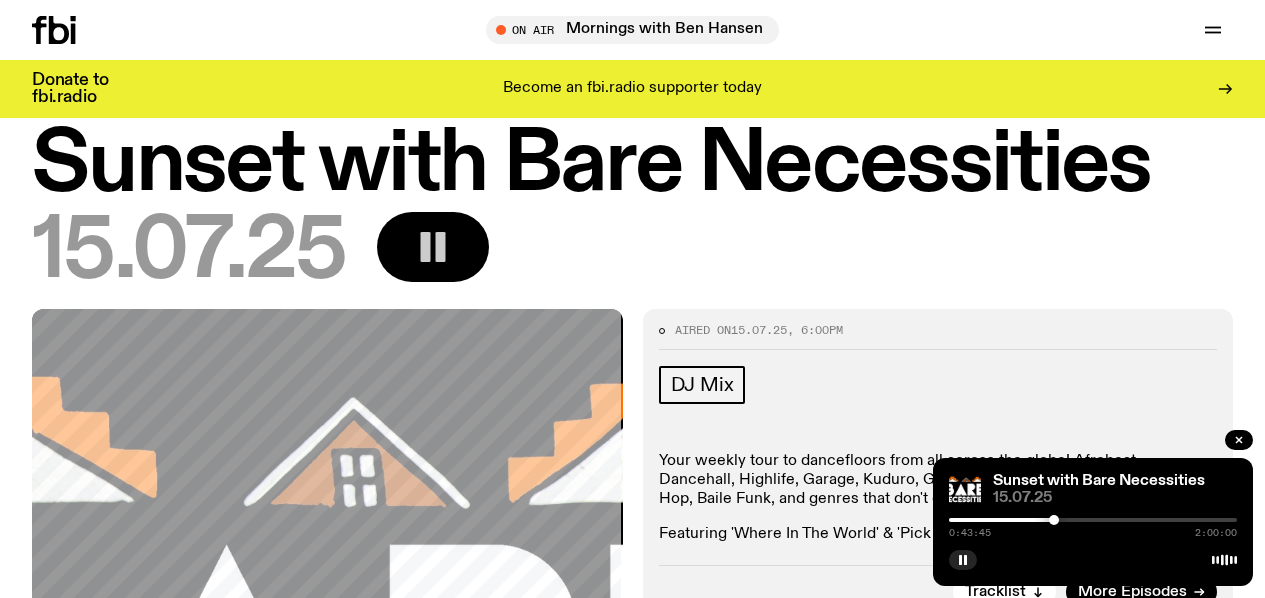 click at bounding box center [1093, 520] 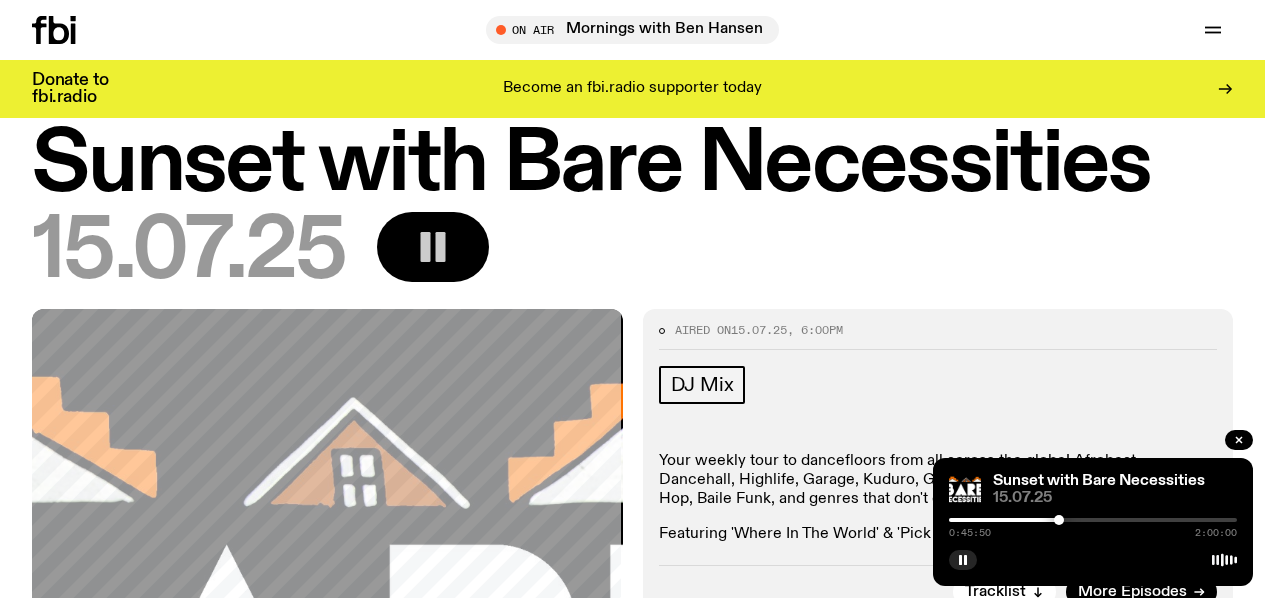 click at bounding box center [1093, 520] 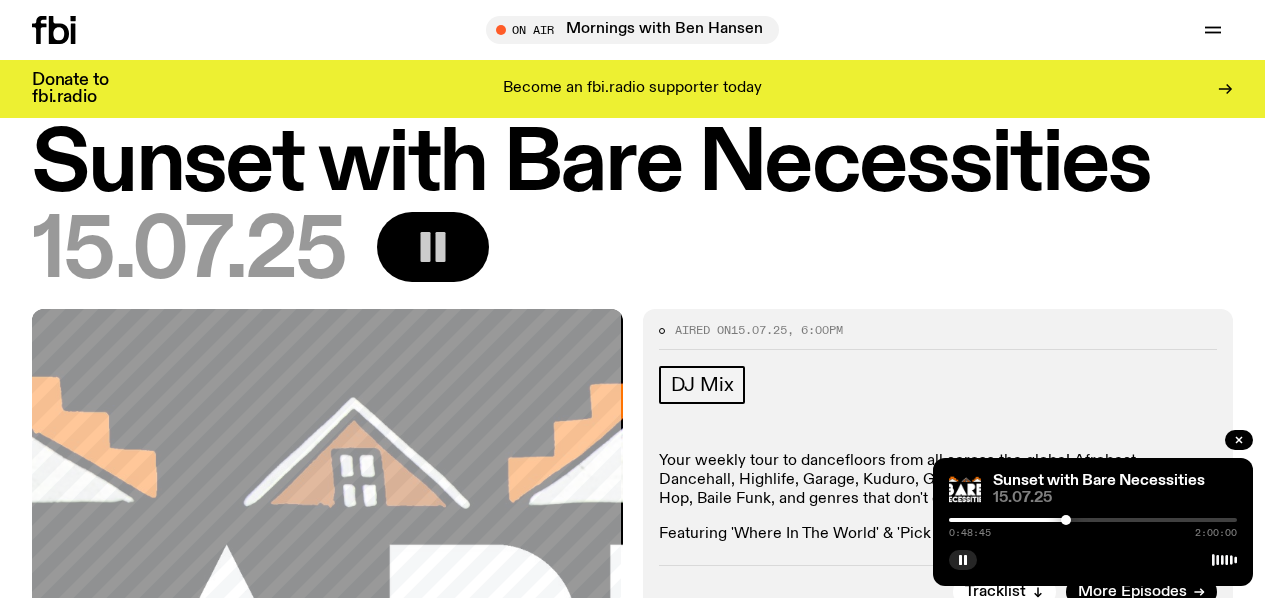click at bounding box center [1066, 520] 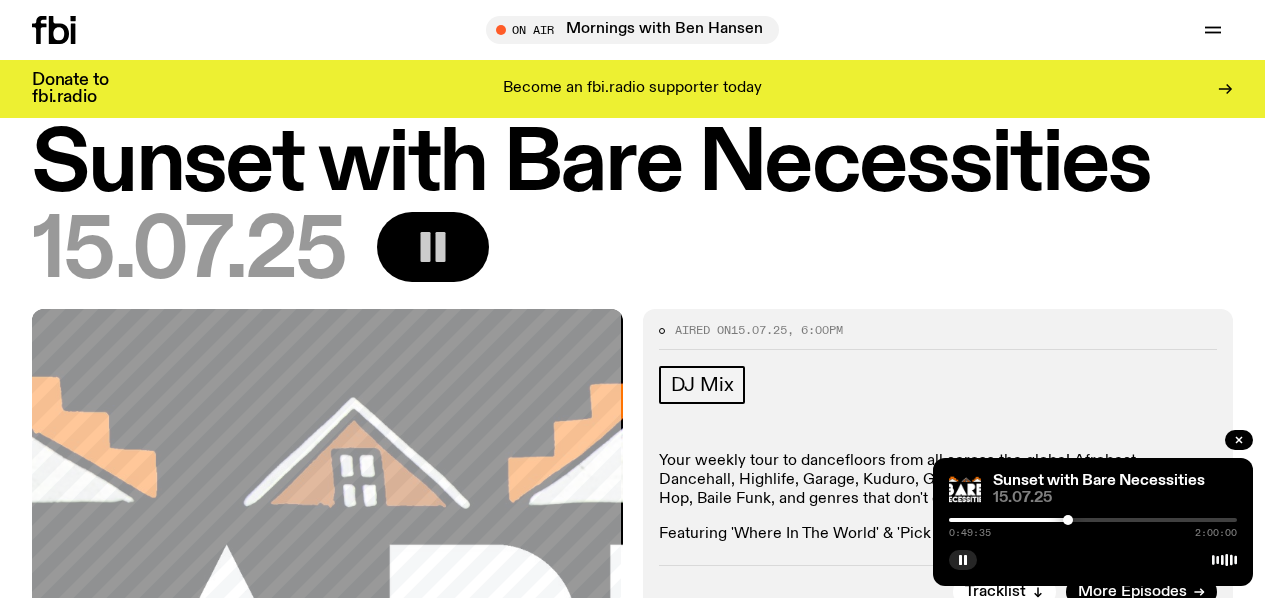 click at bounding box center [1068, 520] 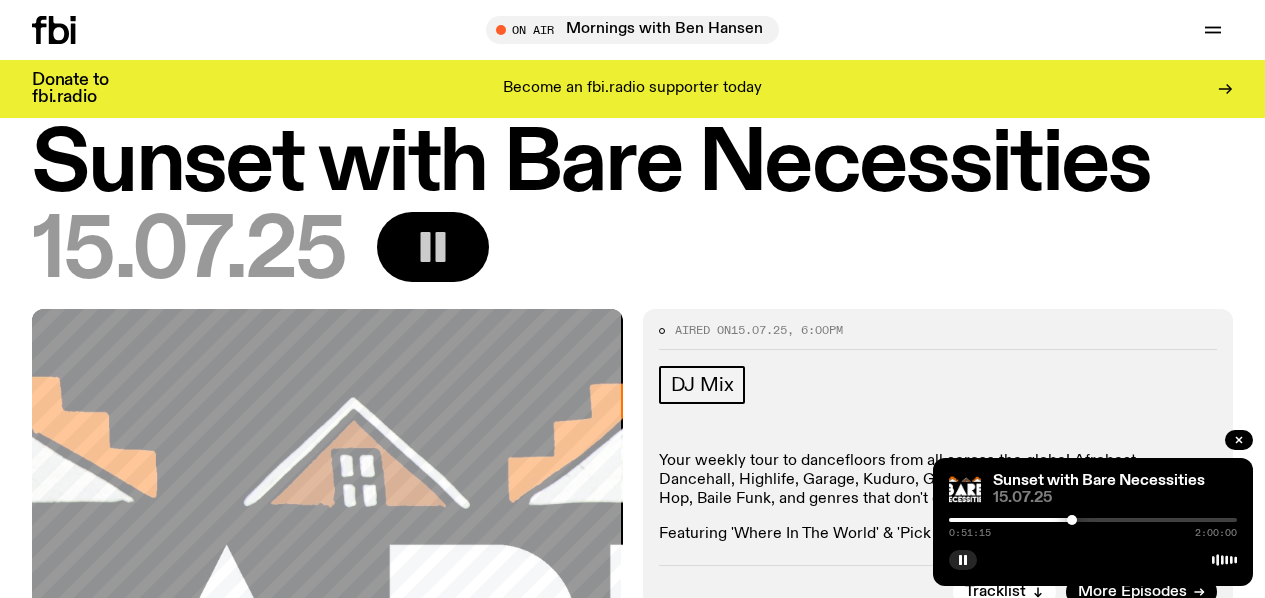click at bounding box center (1072, 520) 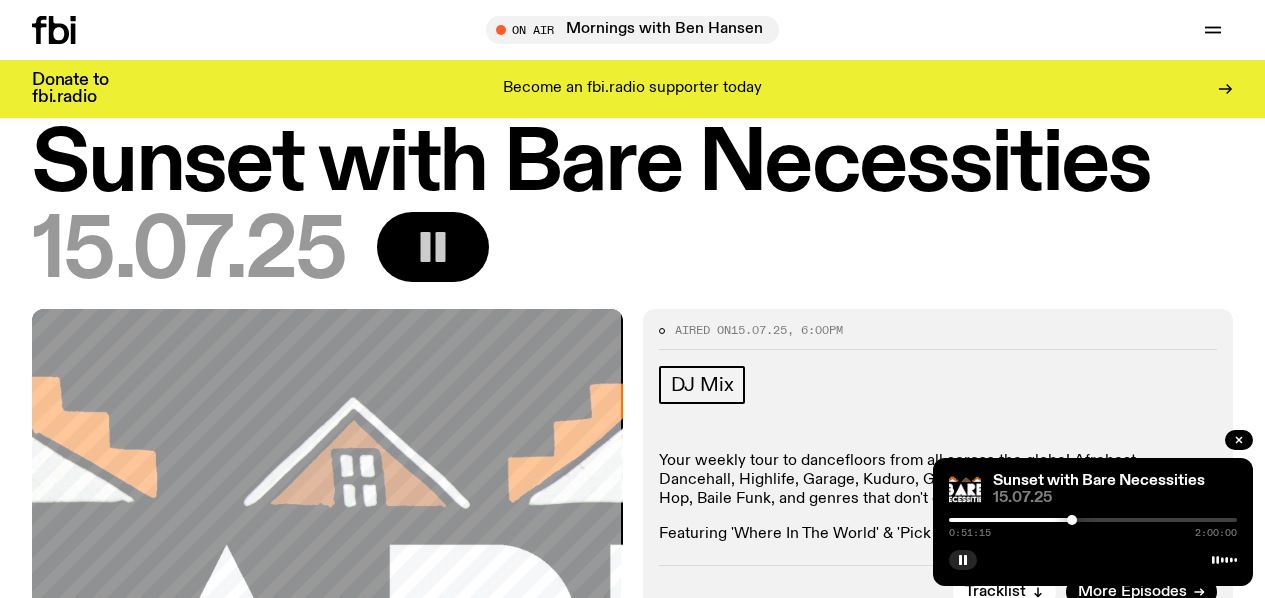 click at bounding box center [1072, 520] 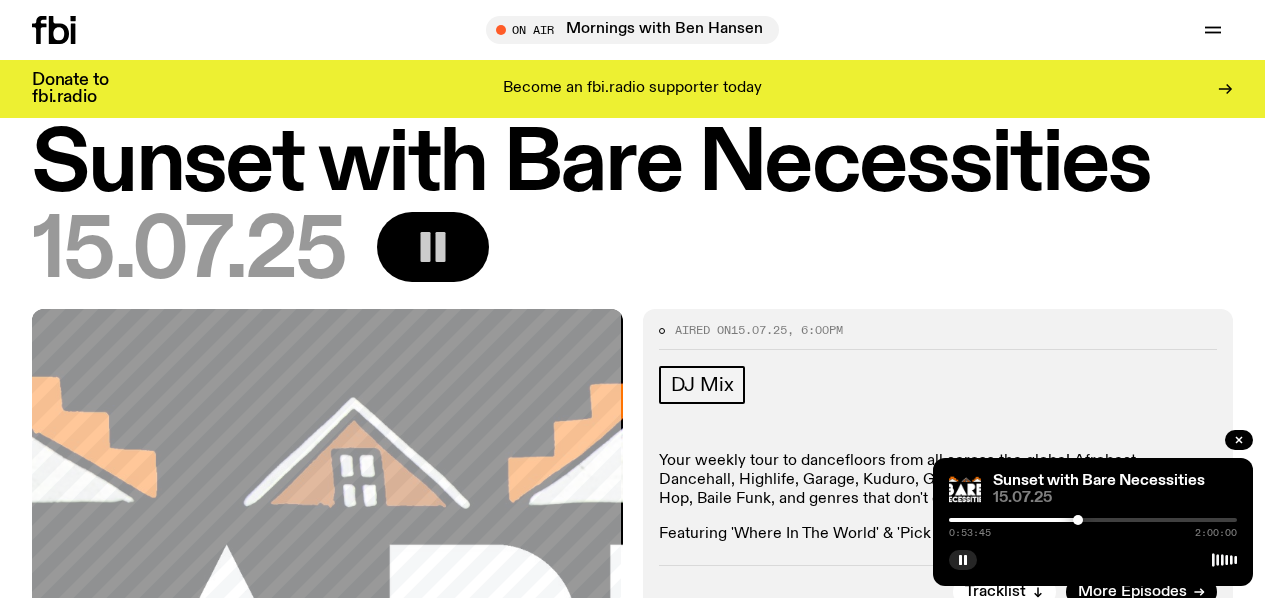 click at bounding box center [1078, 520] 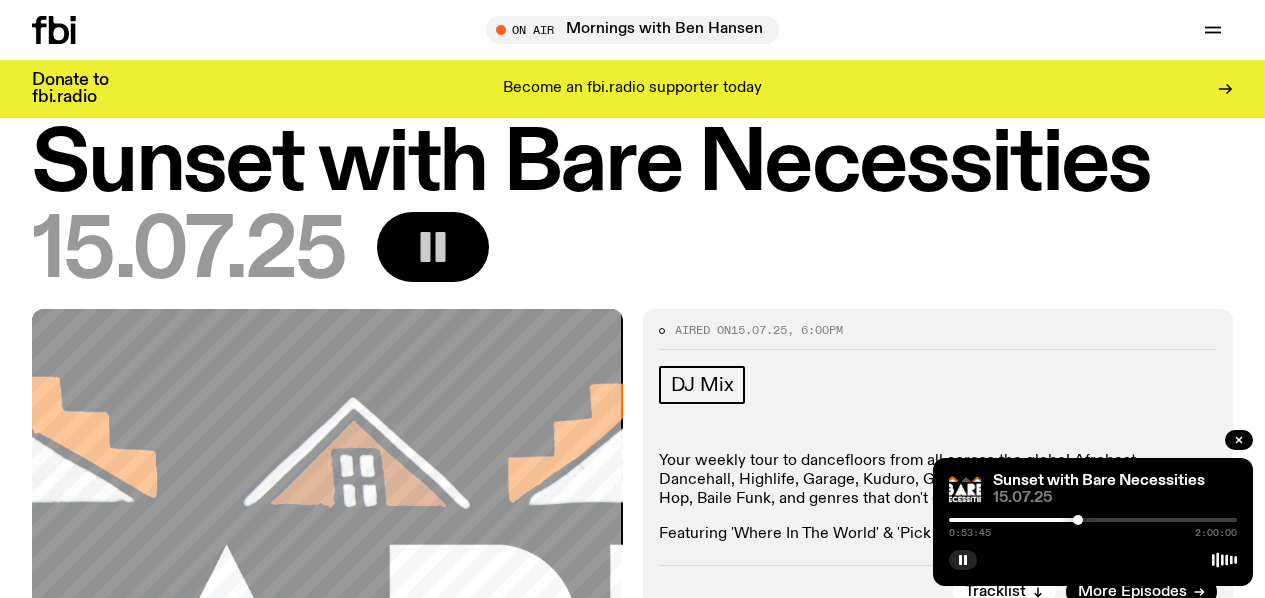 click at bounding box center [1078, 520] 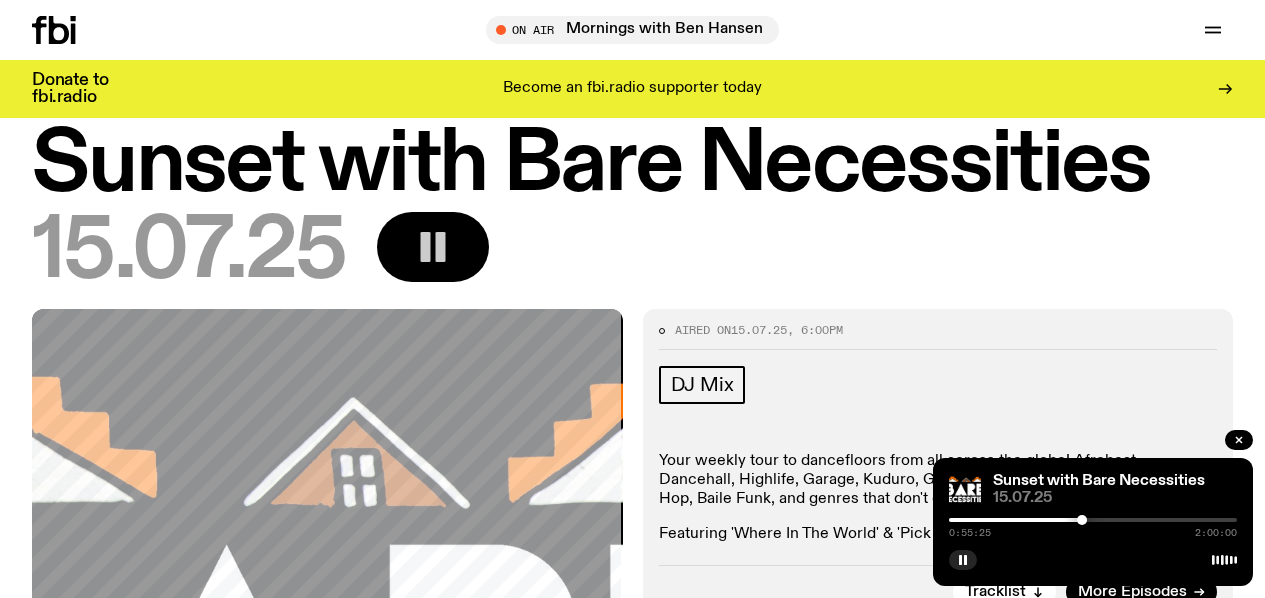 click on "0:55:25 2:00:00" at bounding box center [1093, 526] 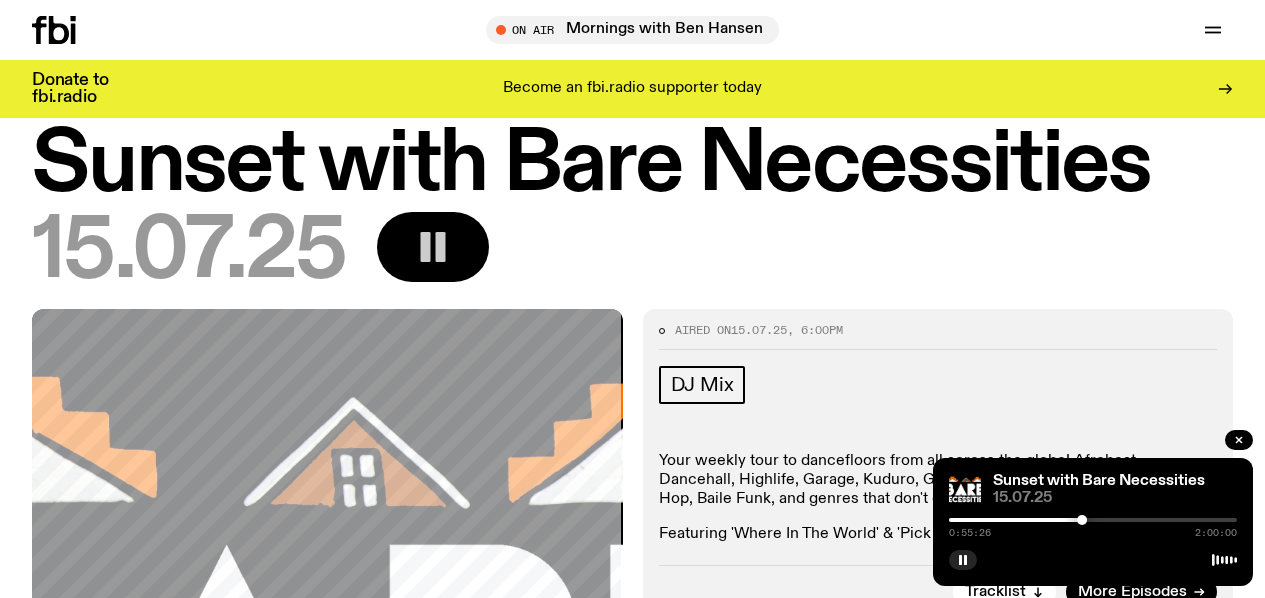 click at bounding box center [1082, 520] 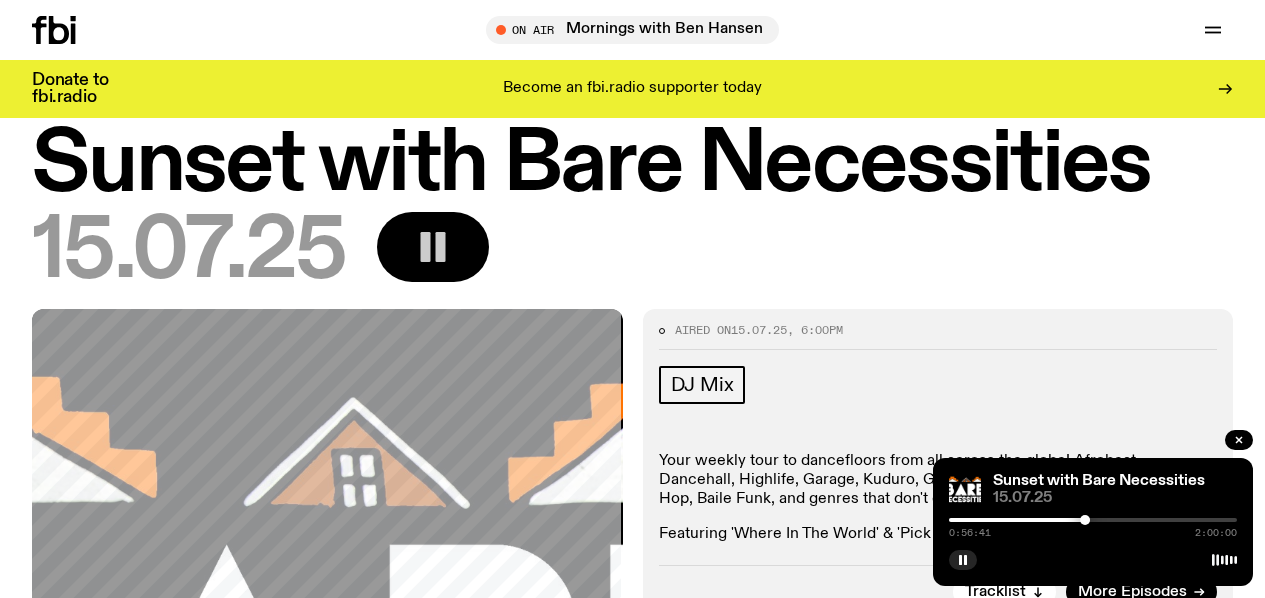click at bounding box center [1085, 520] 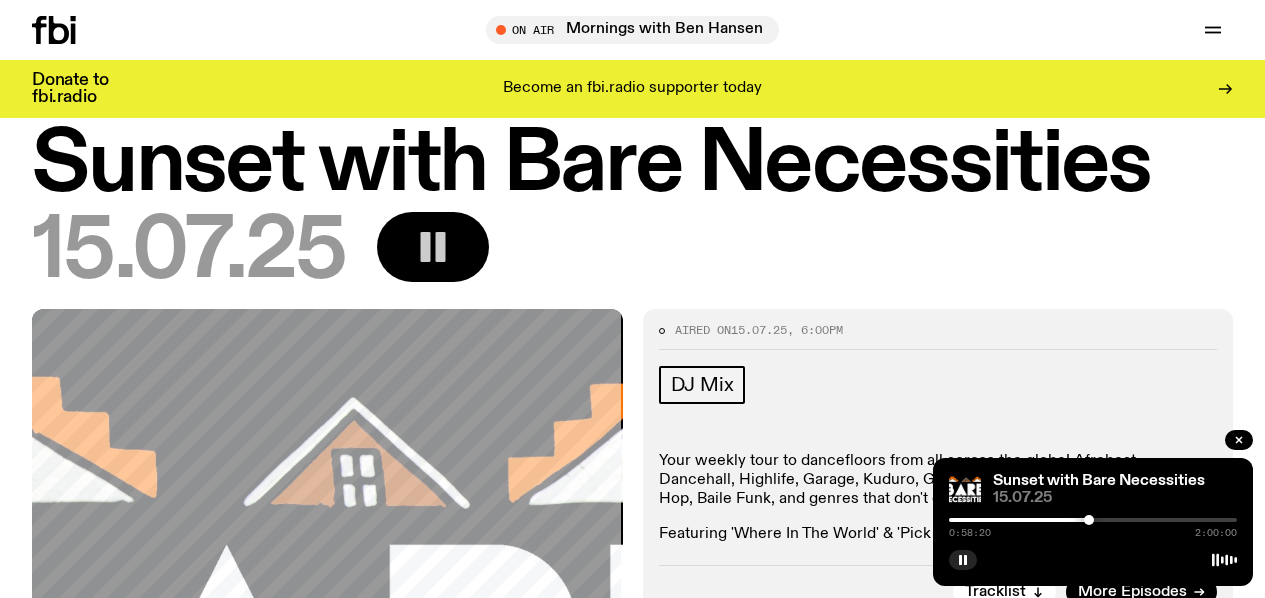 click at bounding box center (1089, 520) 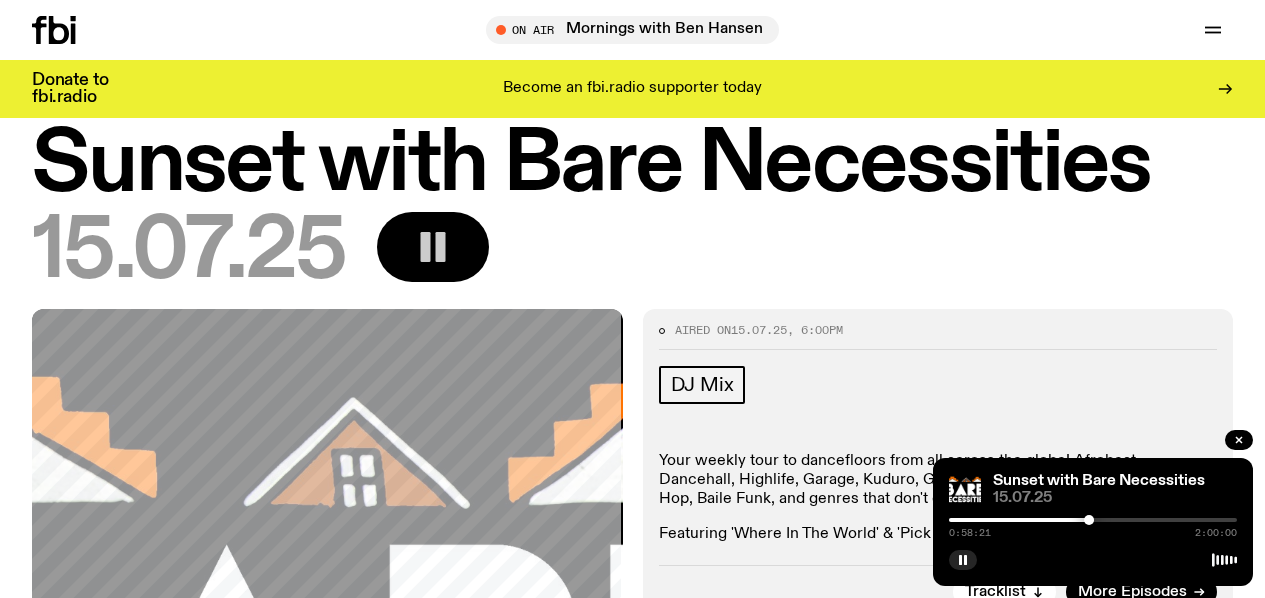 click at bounding box center [1089, 520] 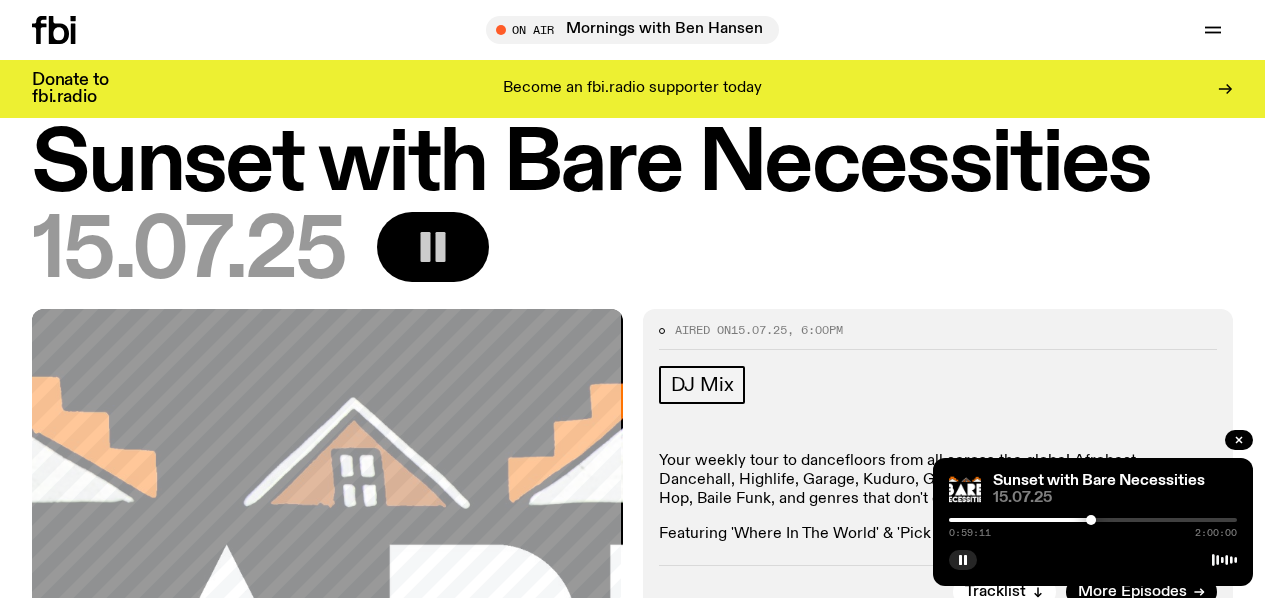 click at bounding box center [1091, 520] 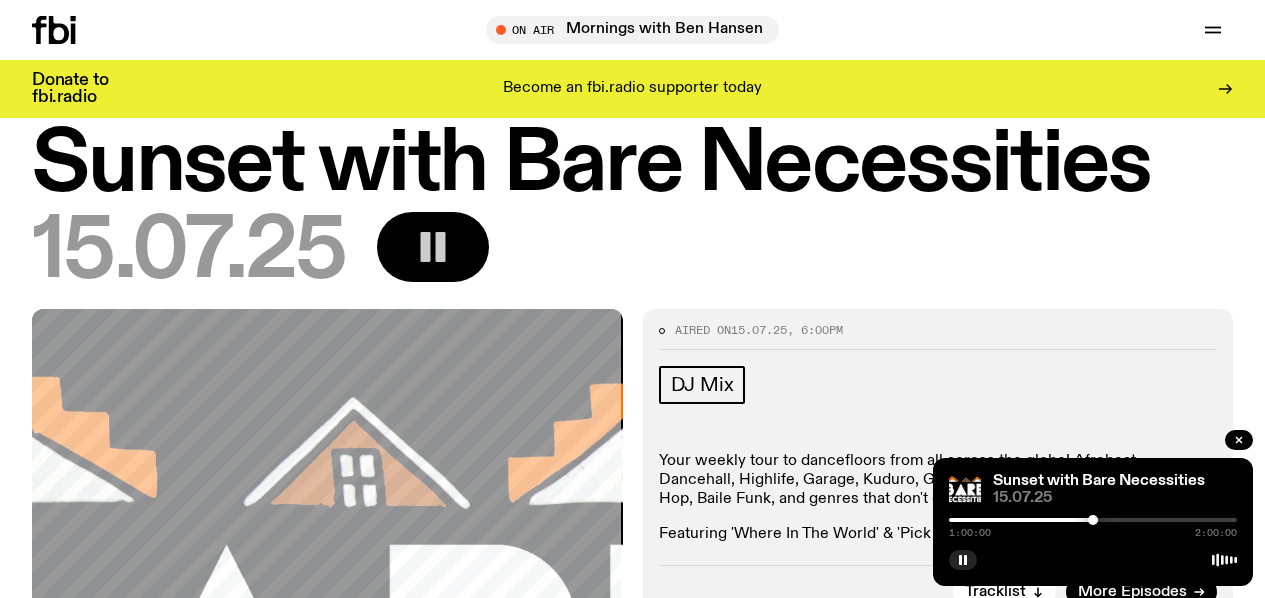 click at bounding box center (1093, 520) 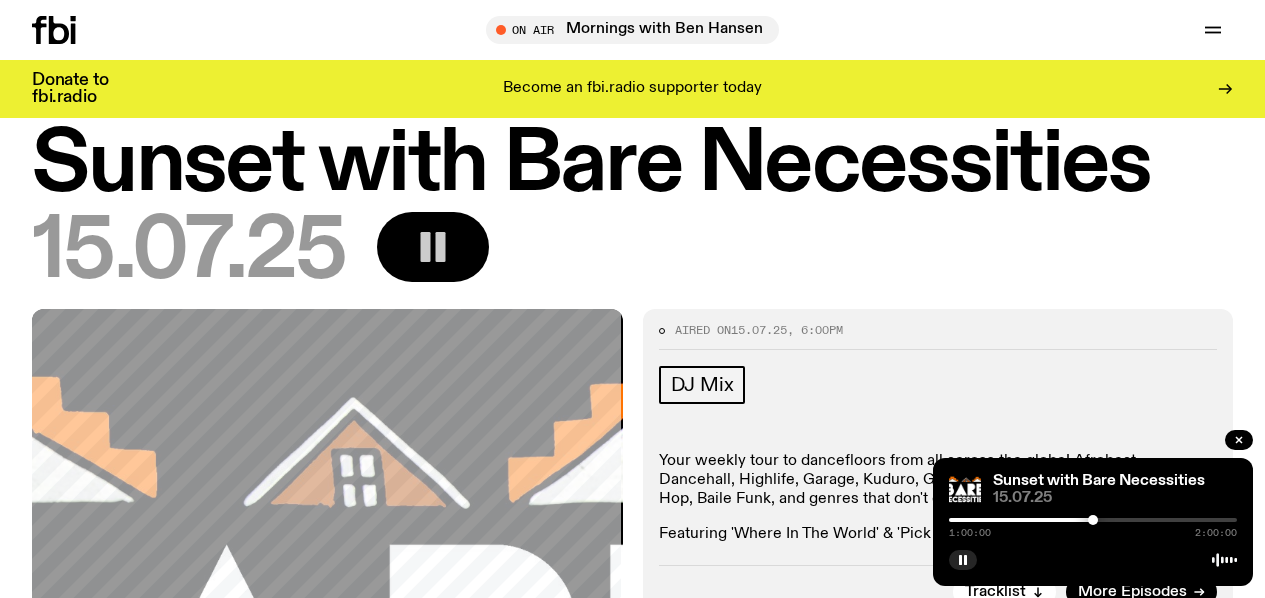 click at bounding box center [1093, 520] 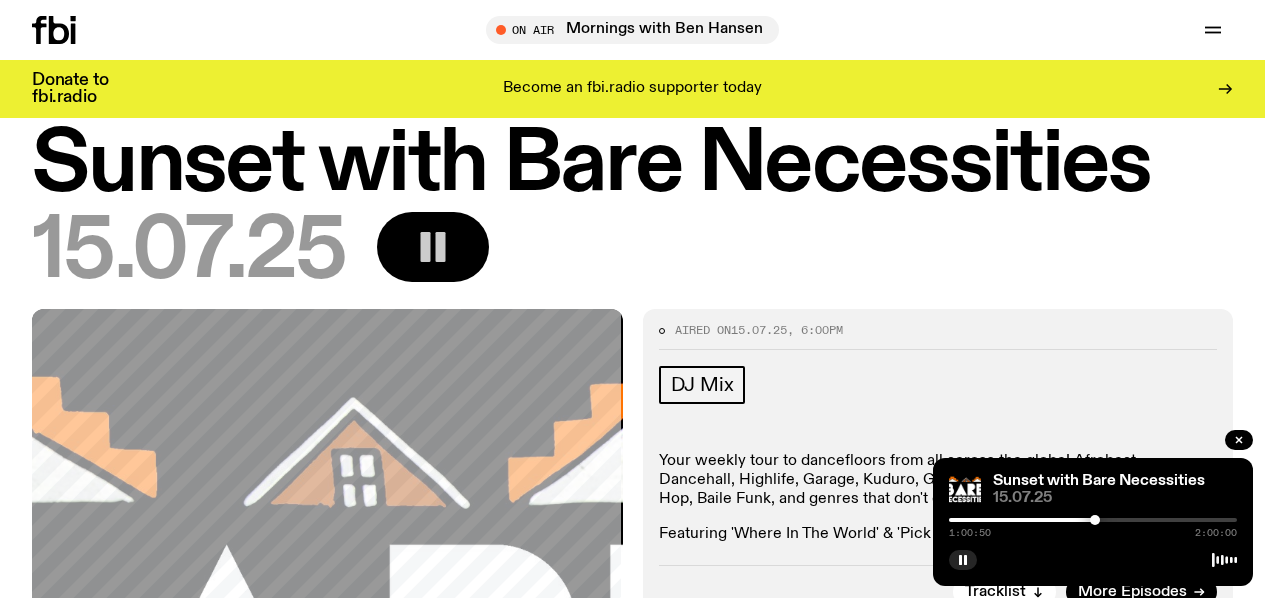 click at bounding box center (1095, 520) 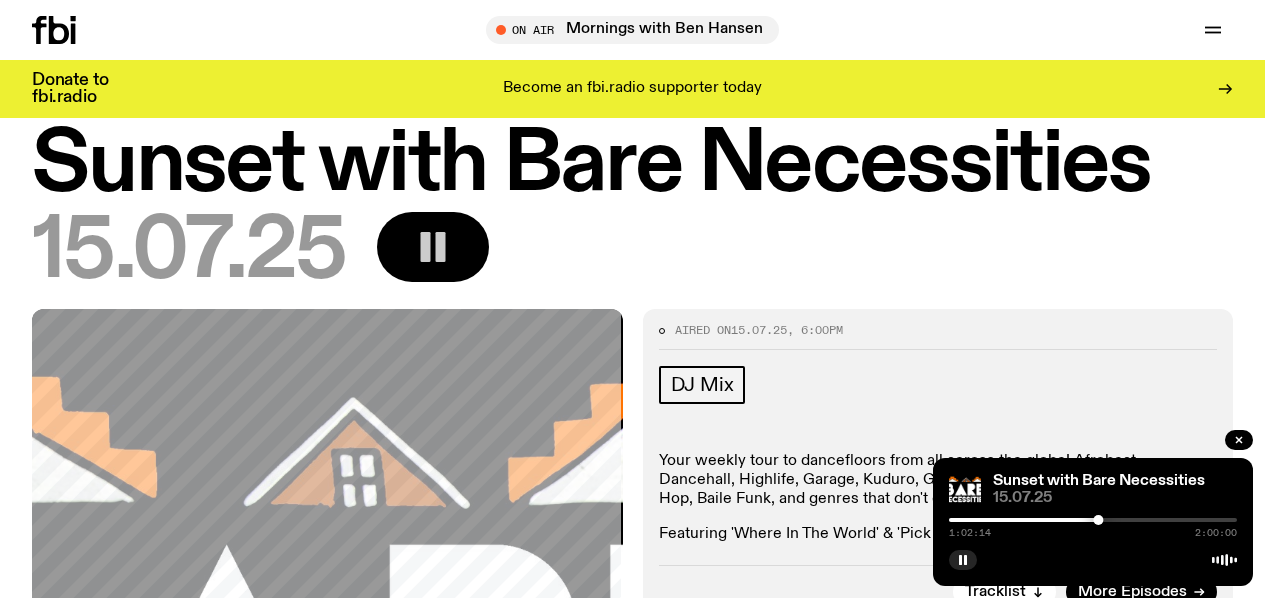 click at bounding box center [1098, 520] 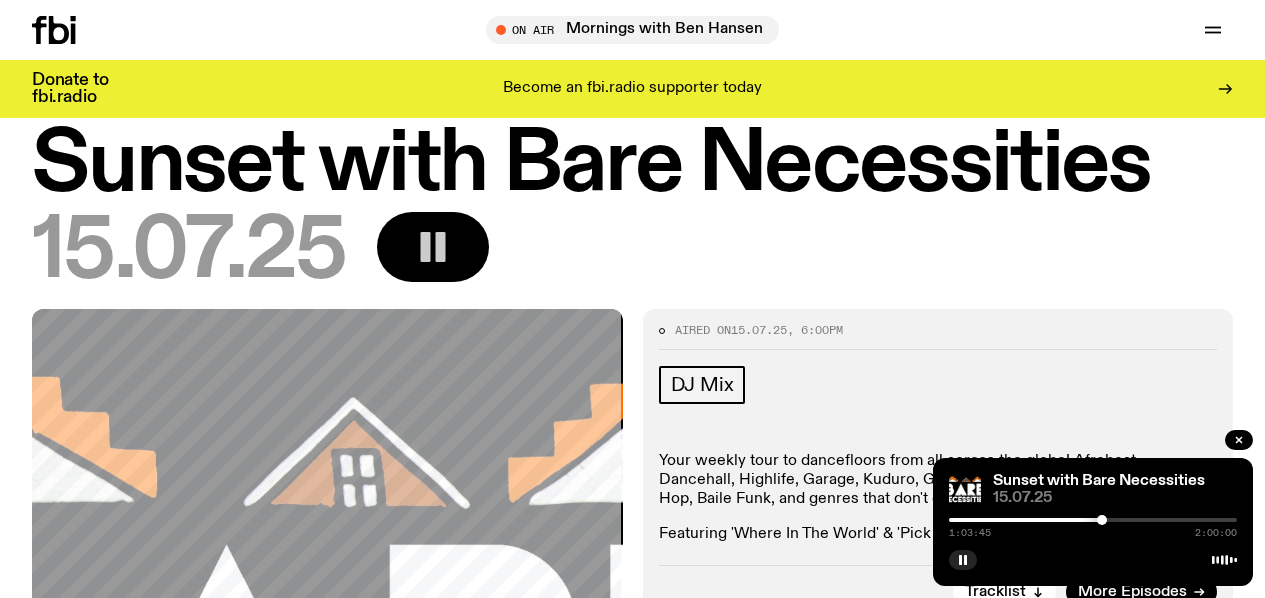 click at bounding box center [1102, 520] 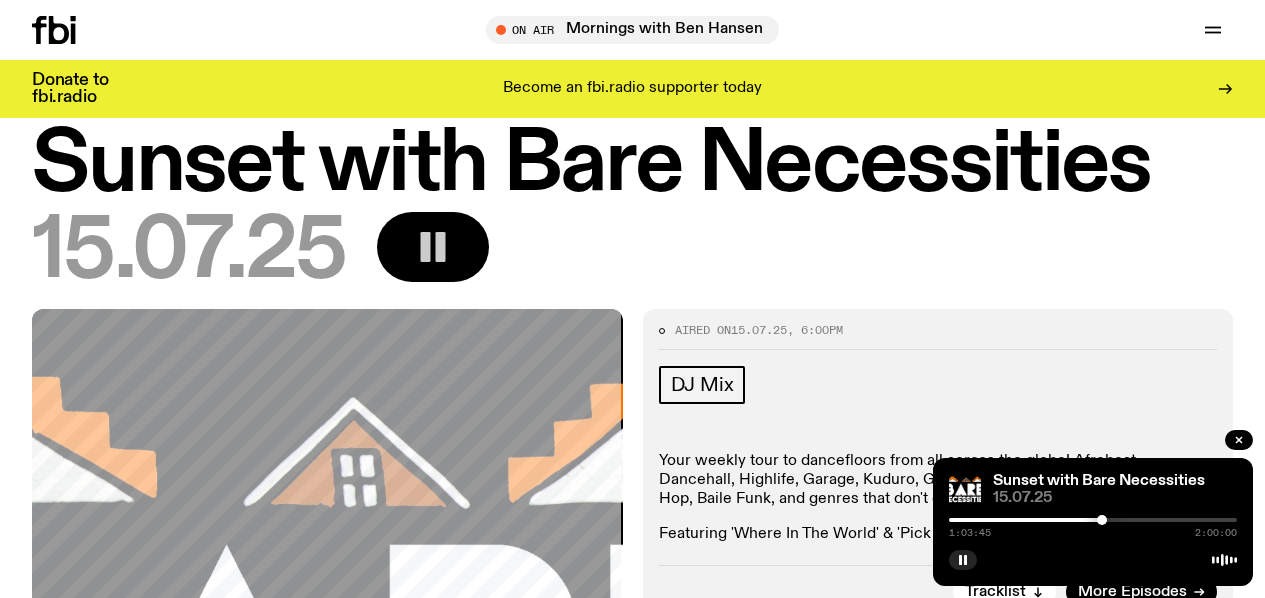 click at bounding box center (1102, 520) 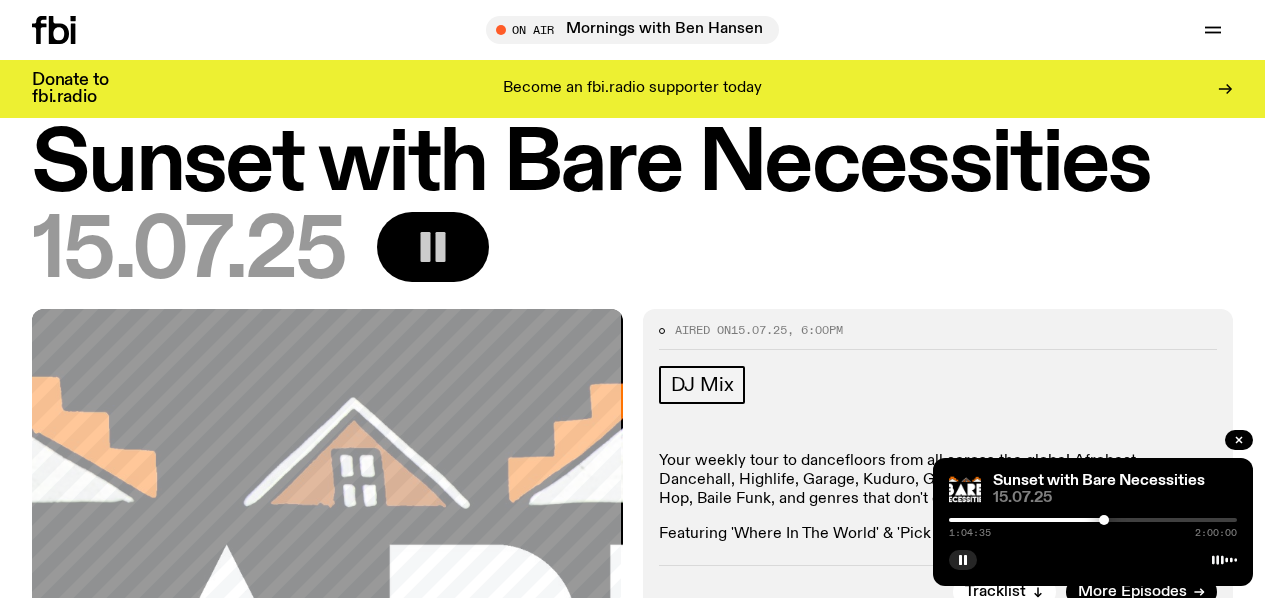 click at bounding box center (1104, 520) 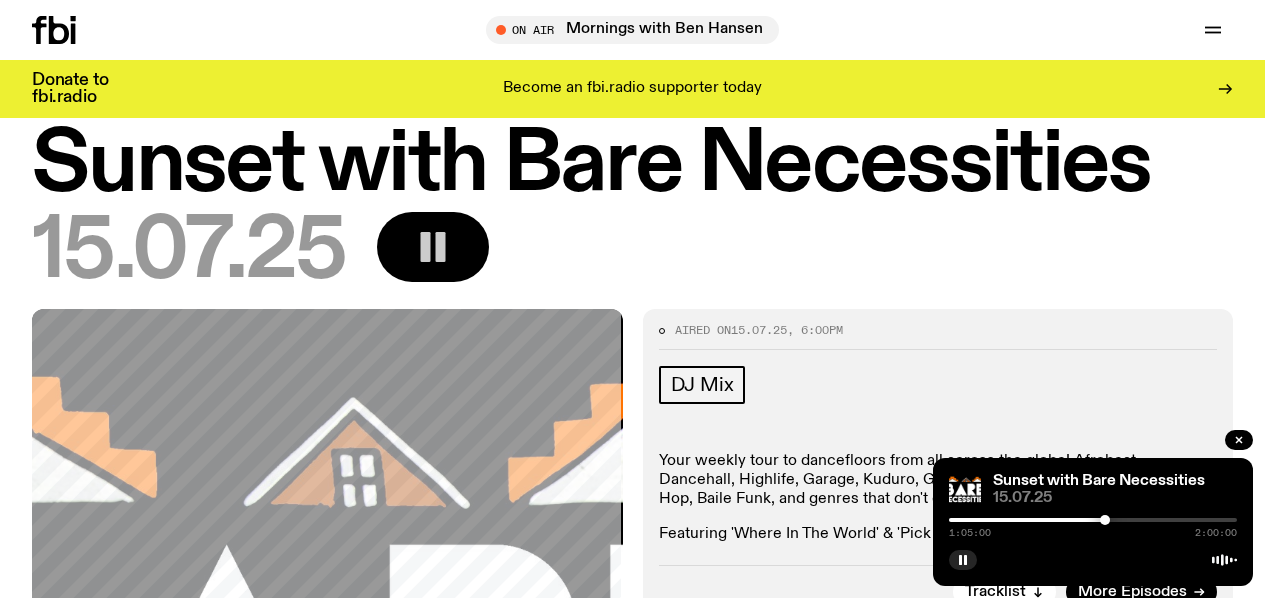 click at bounding box center [1105, 520] 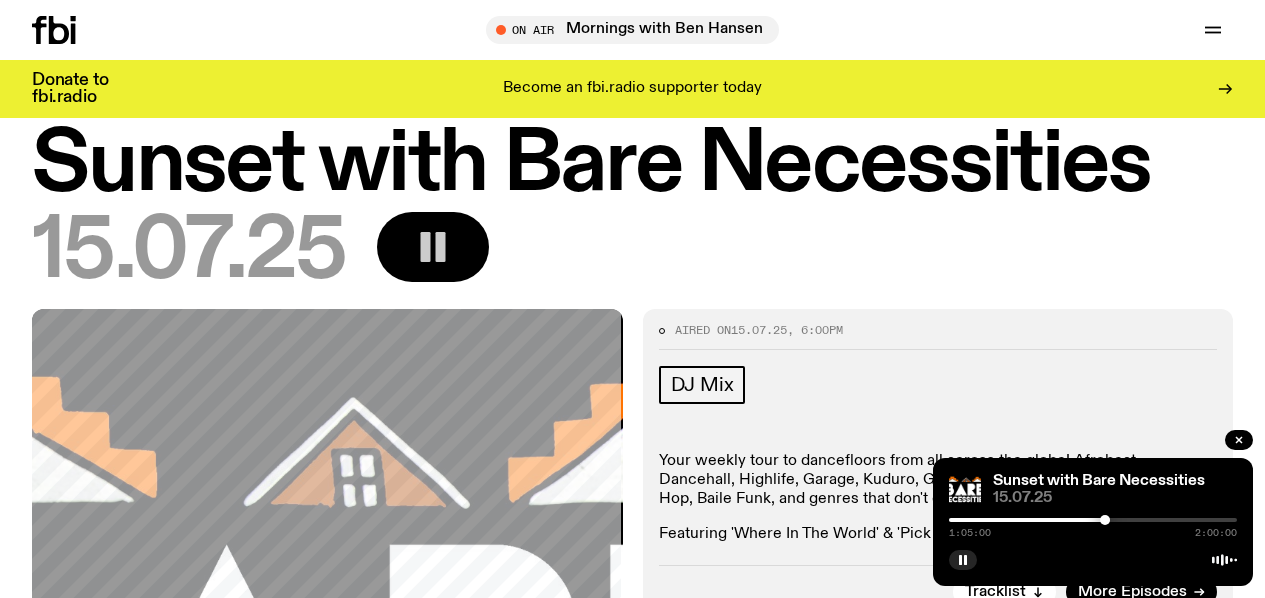 click at bounding box center (1105, 520) 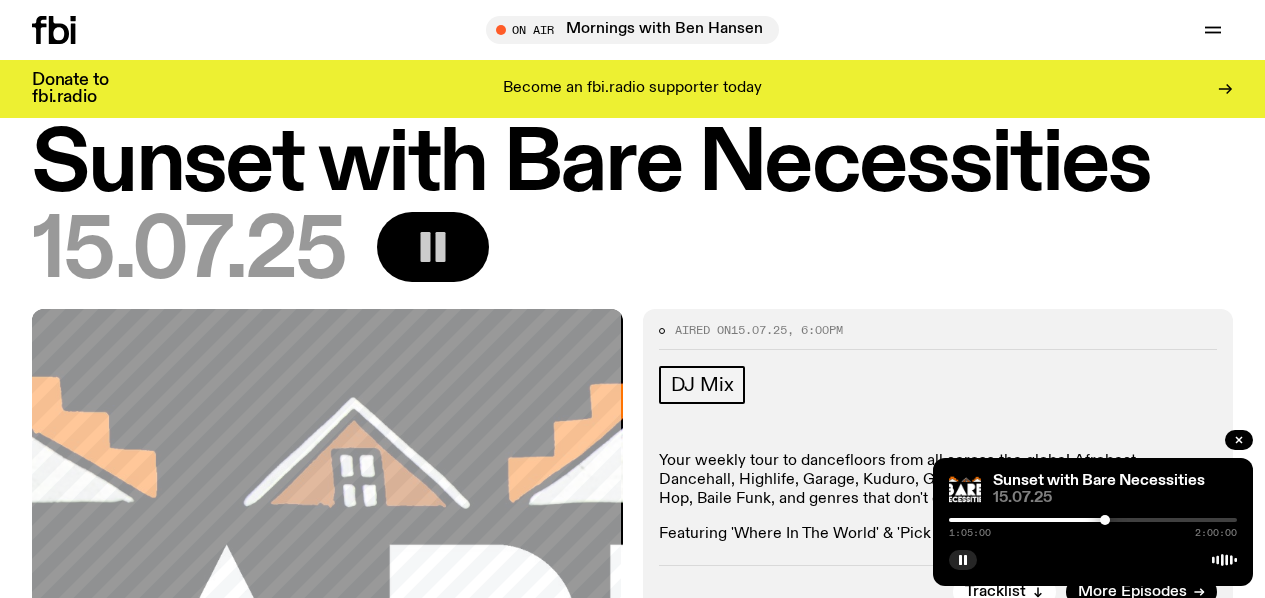 click at bounding box center (1105, 520) 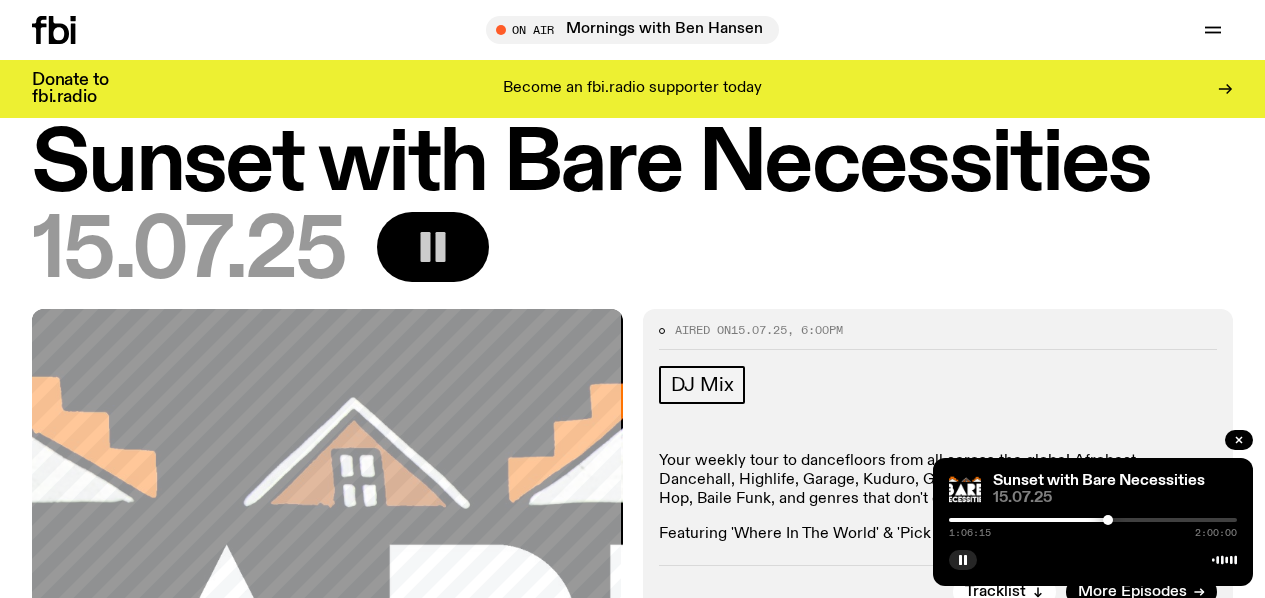 click at bounding box center [1108, 520] 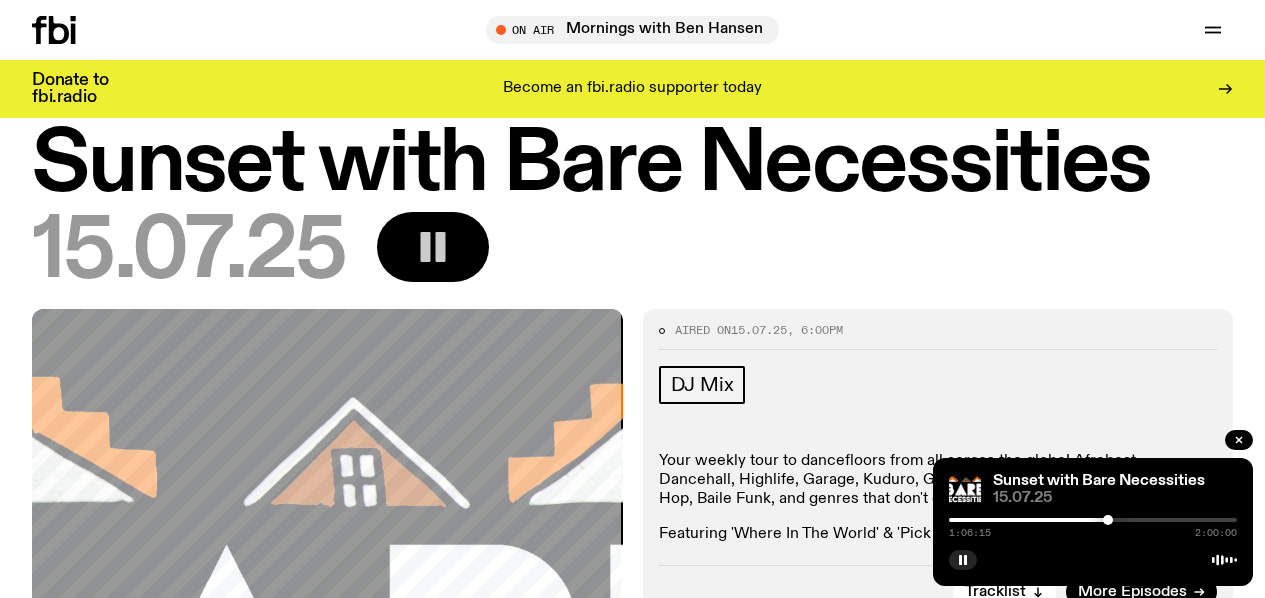 click at bounding box center [1108, 520] 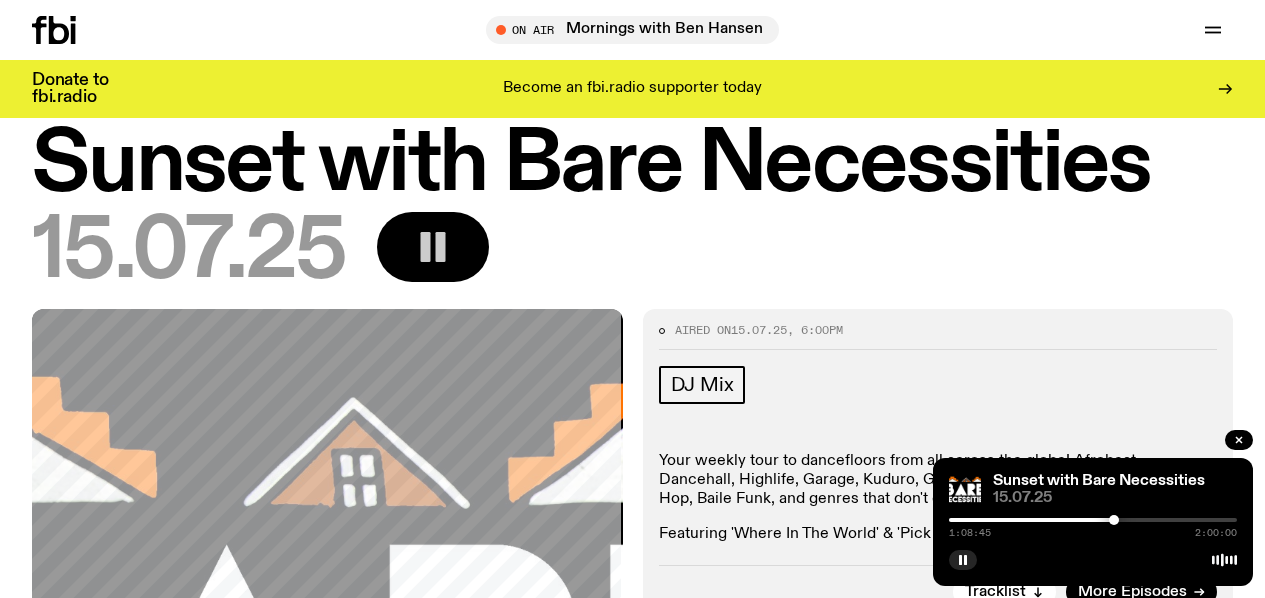 click at bounding box center (1114, 520) 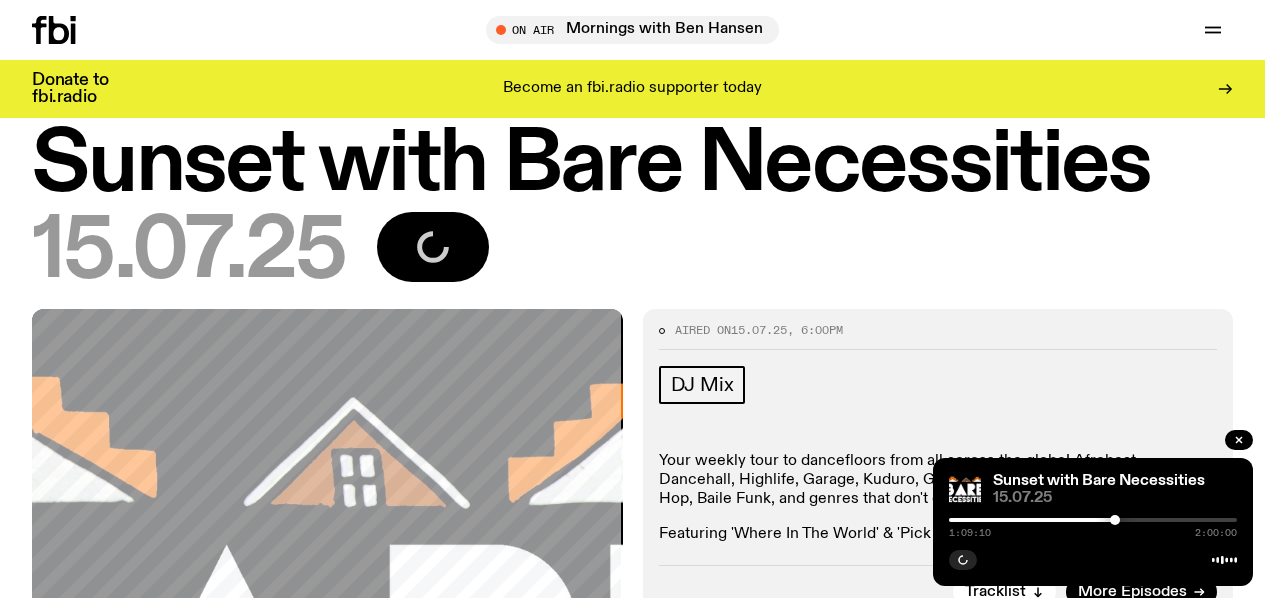 click at bounding box center (1115, 520) 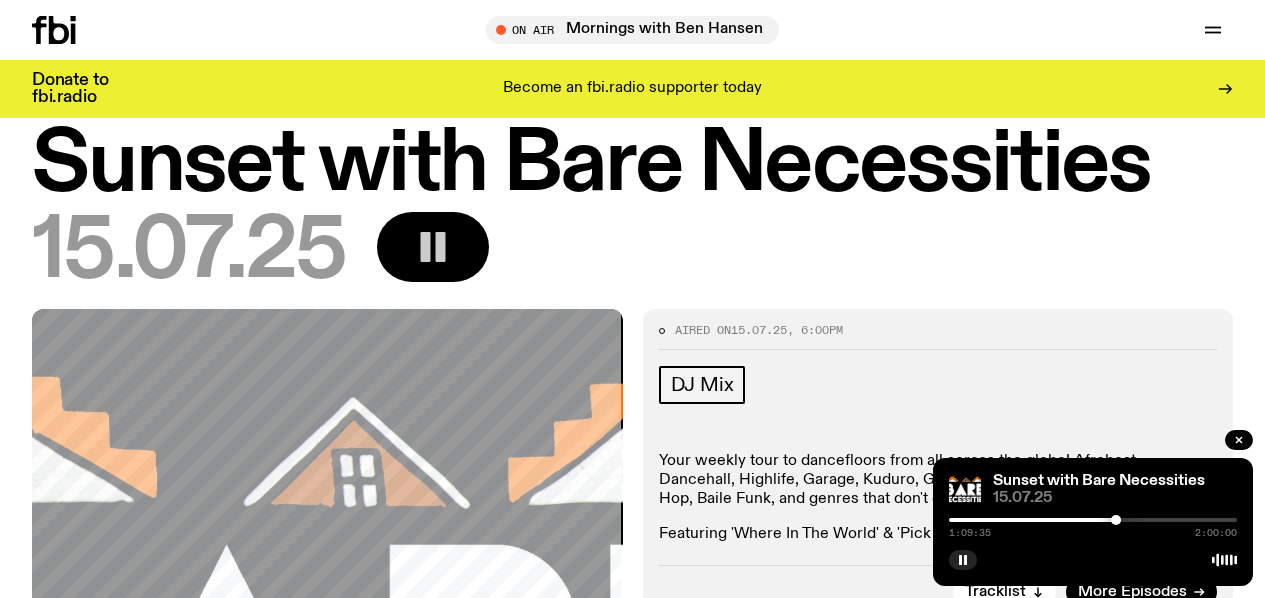 click at bounding box center (1116, 520) 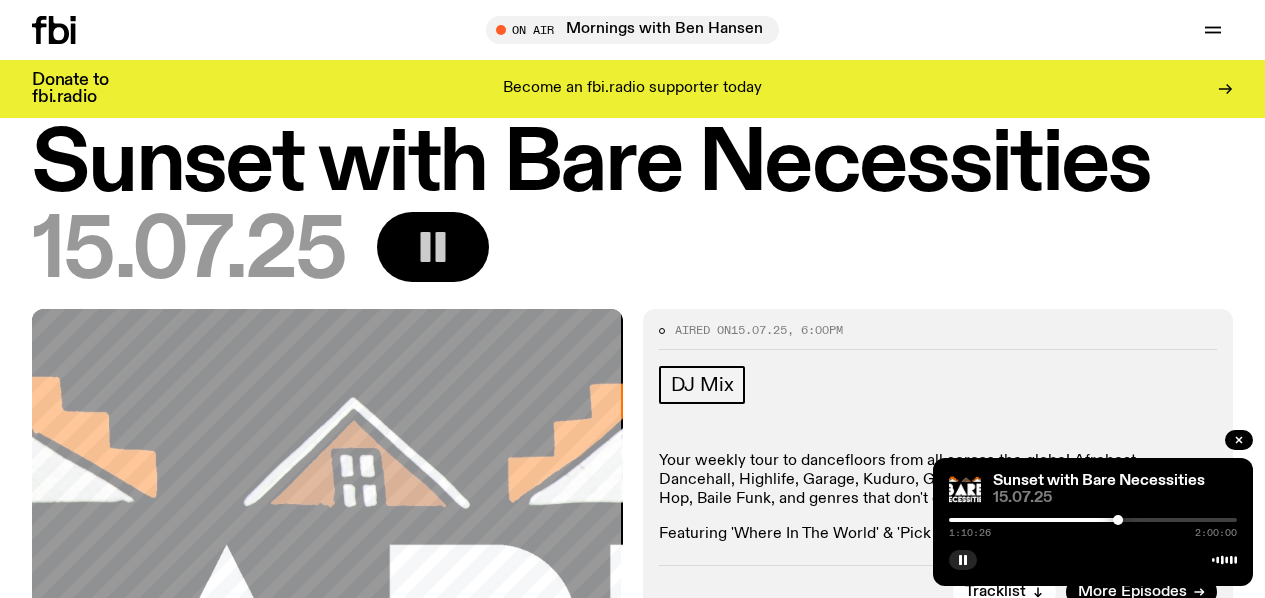 click at bounding box center [1118, 520] 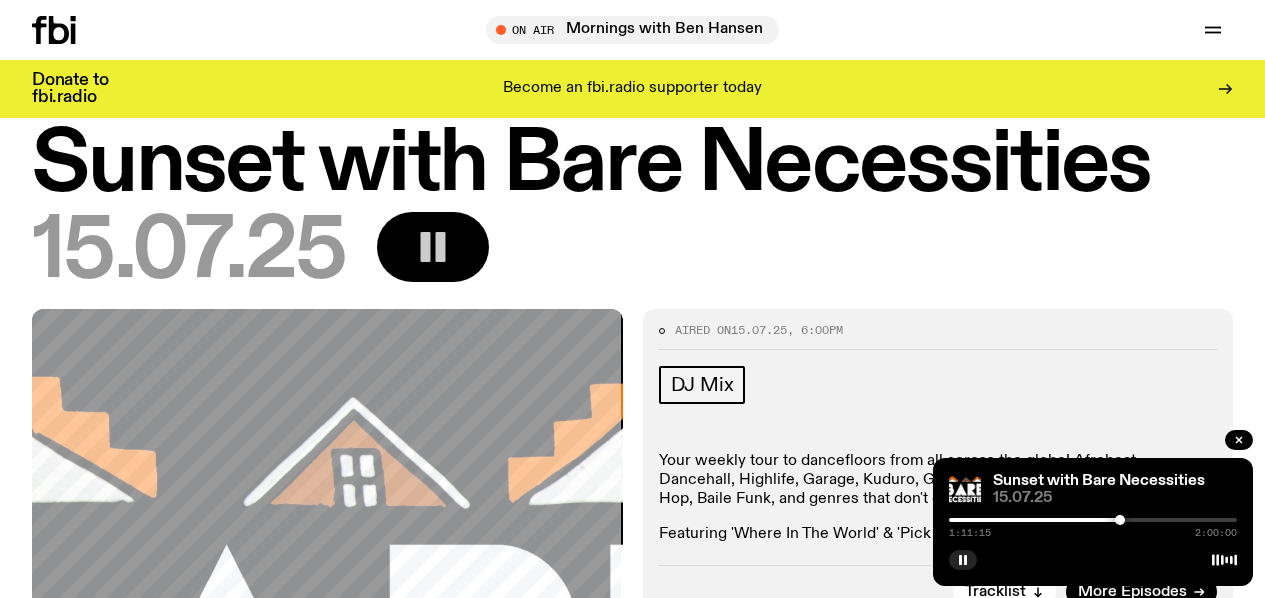 click at bounding box center (1120, 520) 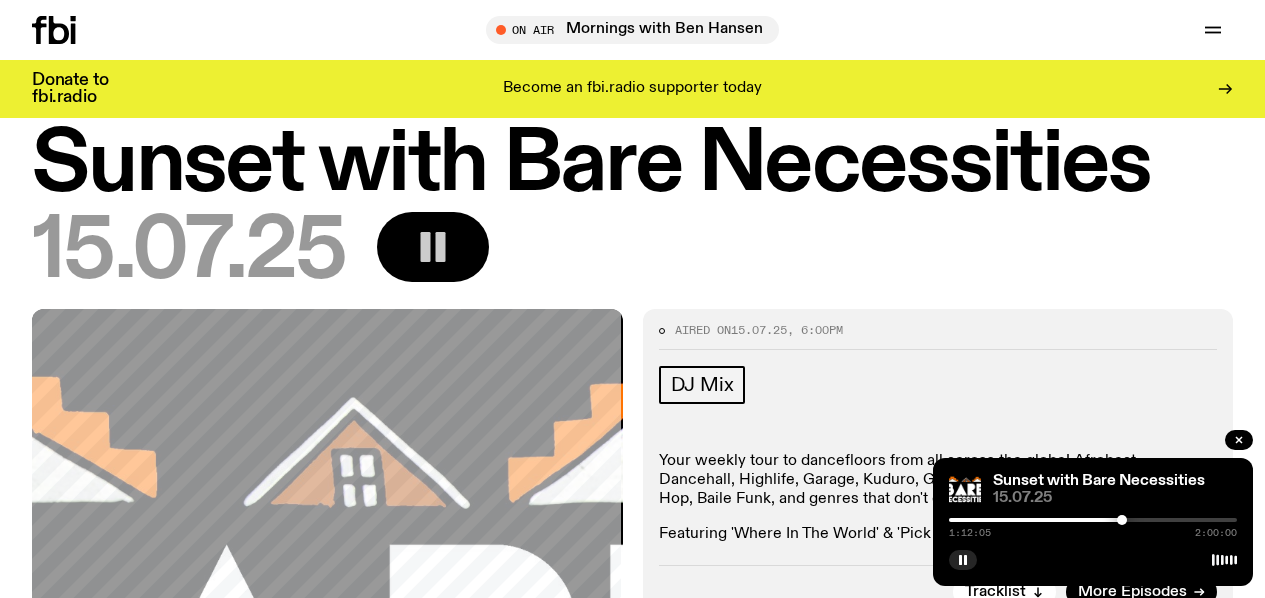 click at bounding box center (1122, 520) 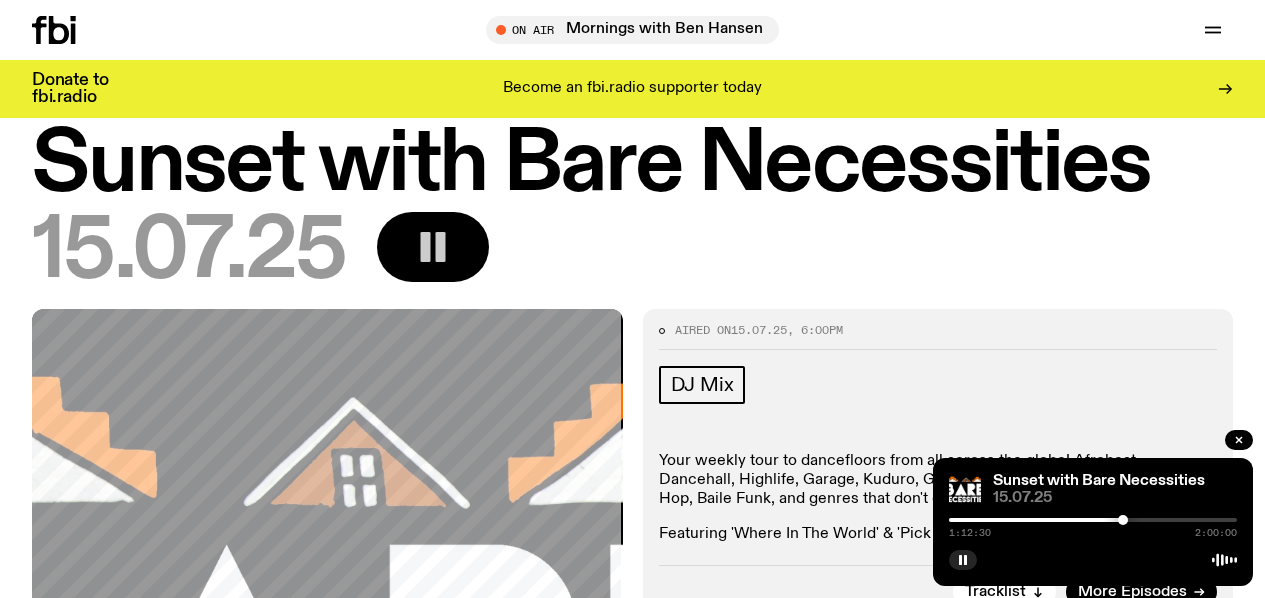 click at bounding box center [1123, 520] 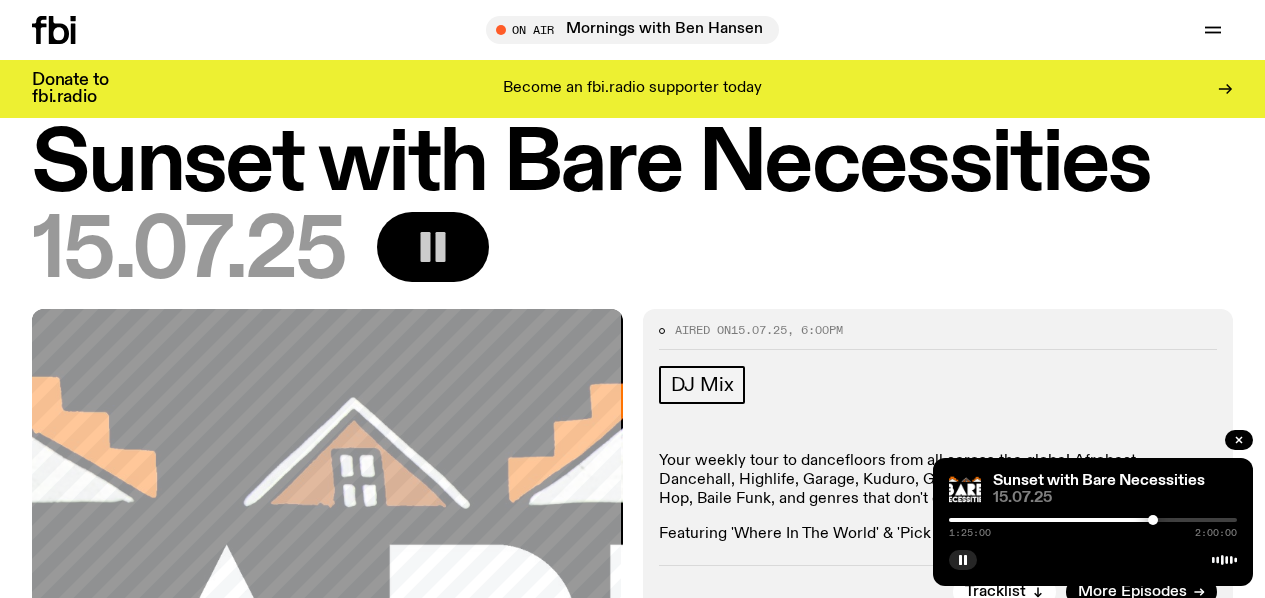 click at bounding box center [1153, 520] 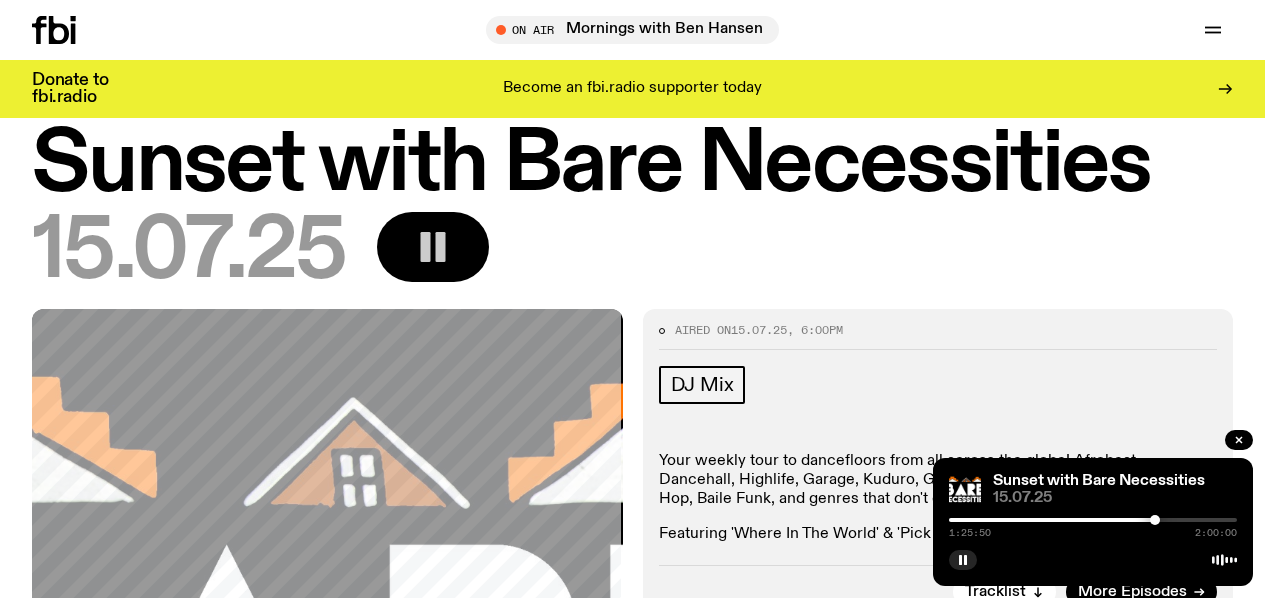 click at bounding box center [1155, 520] 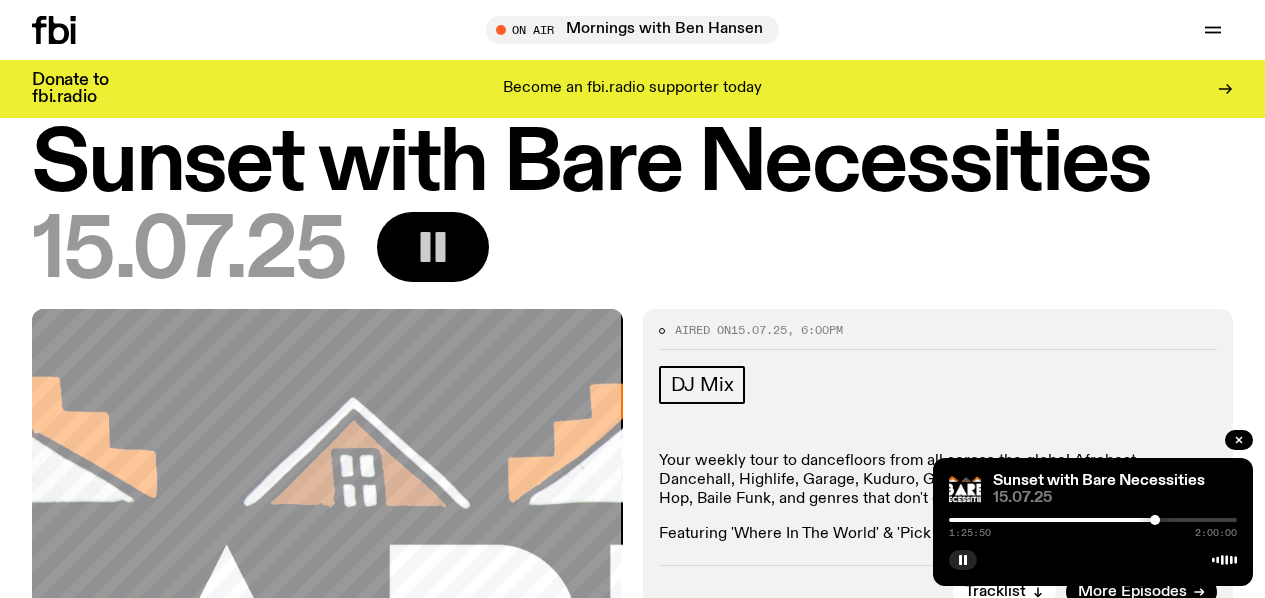 click at bounding box center [1093, 520] 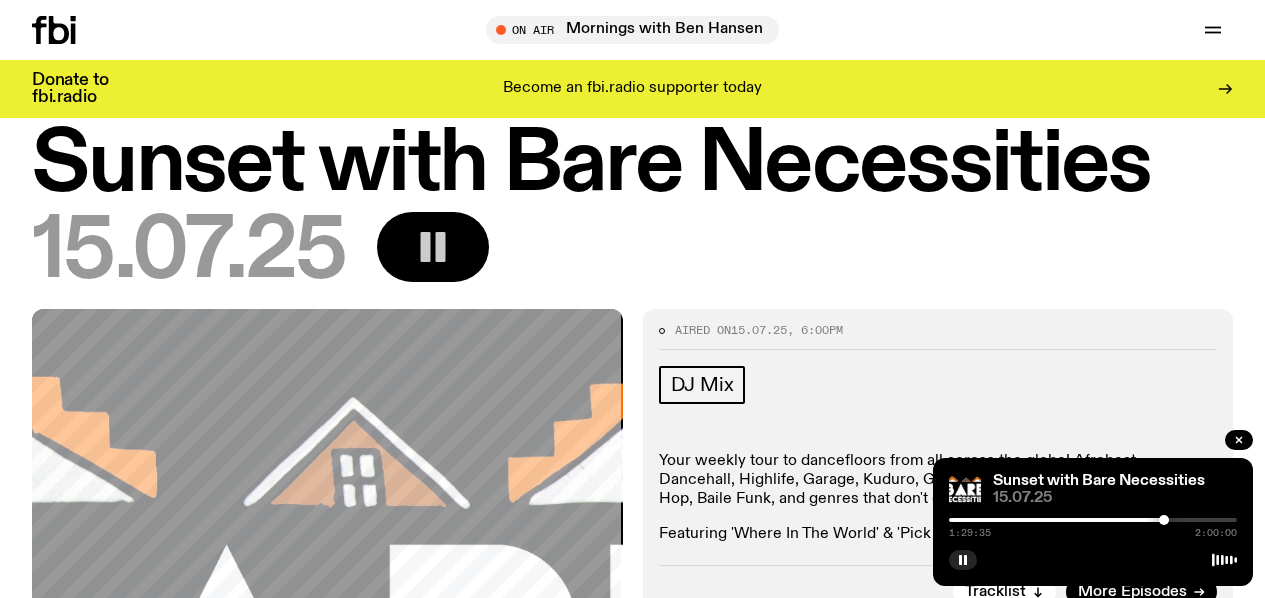 click at bounding box center (1164, 520) 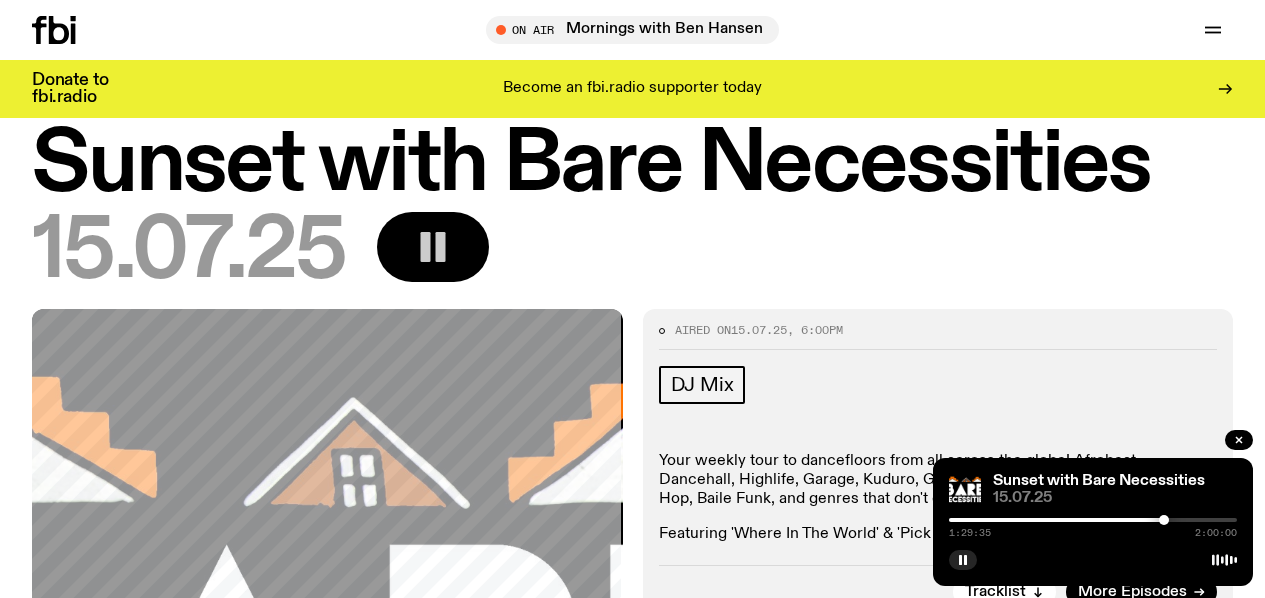 click at bounding box center [1093, 520] 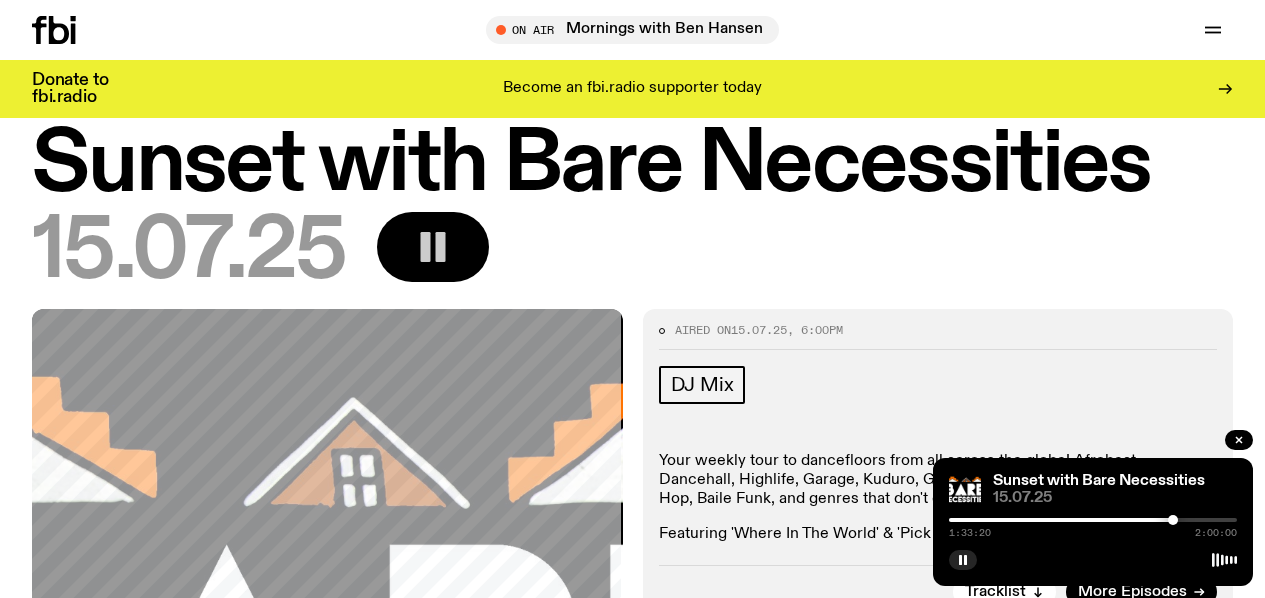 click at bounding box center (1173, 520) 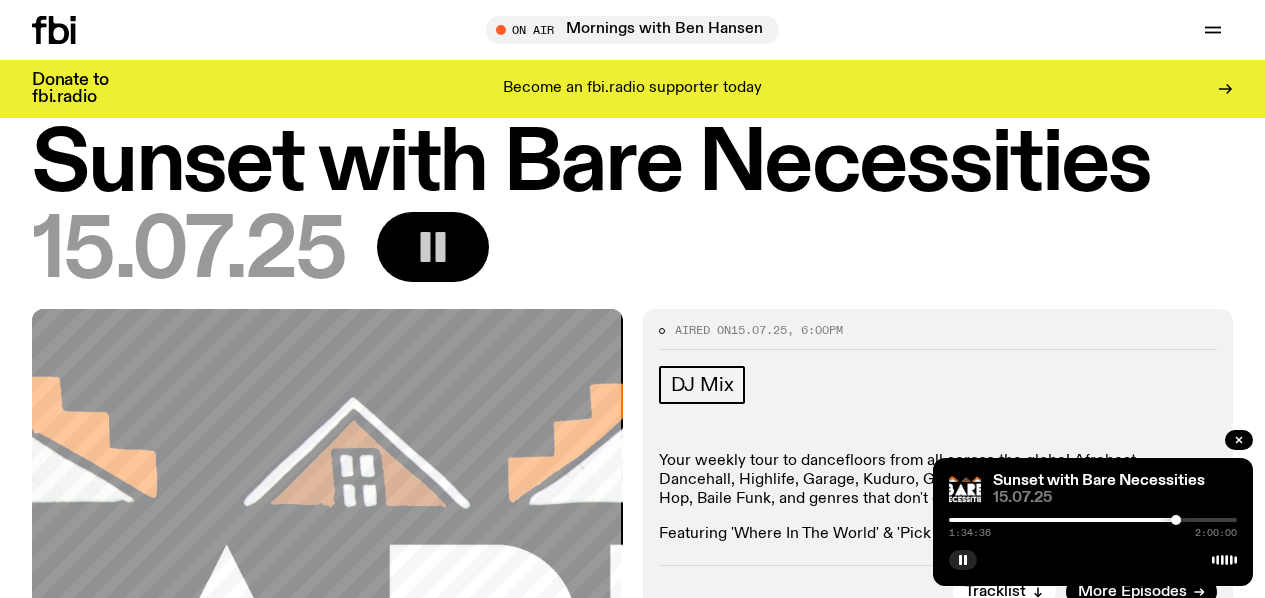 click at bounding box center (1093, 520) 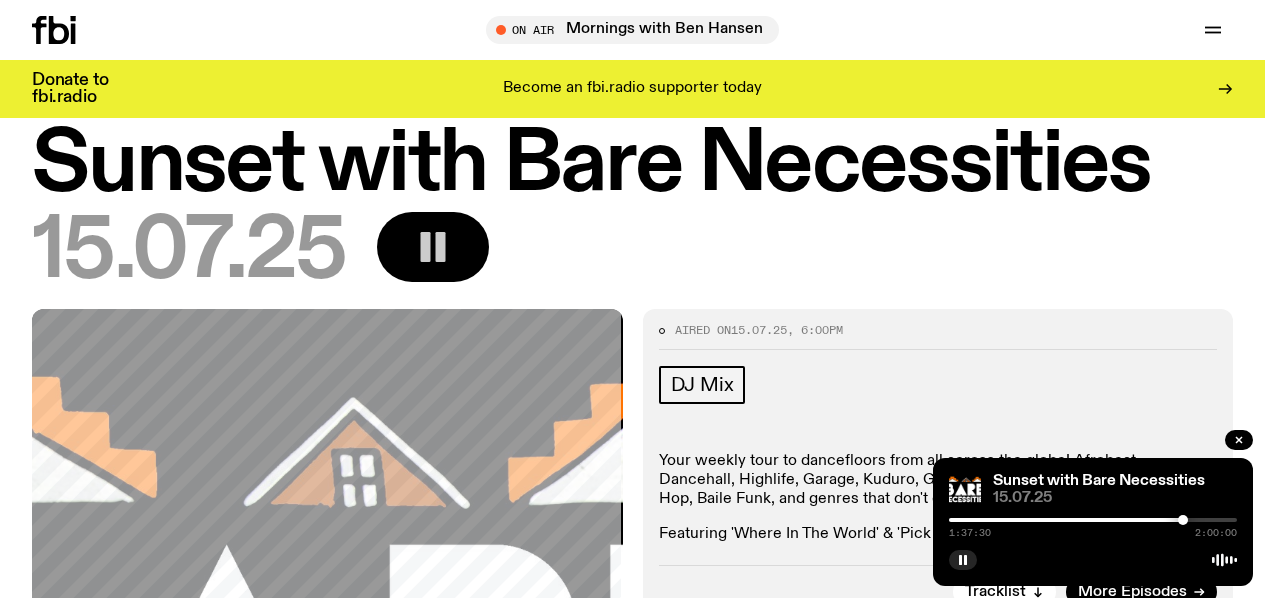 click at bounding box center [1093, 520] 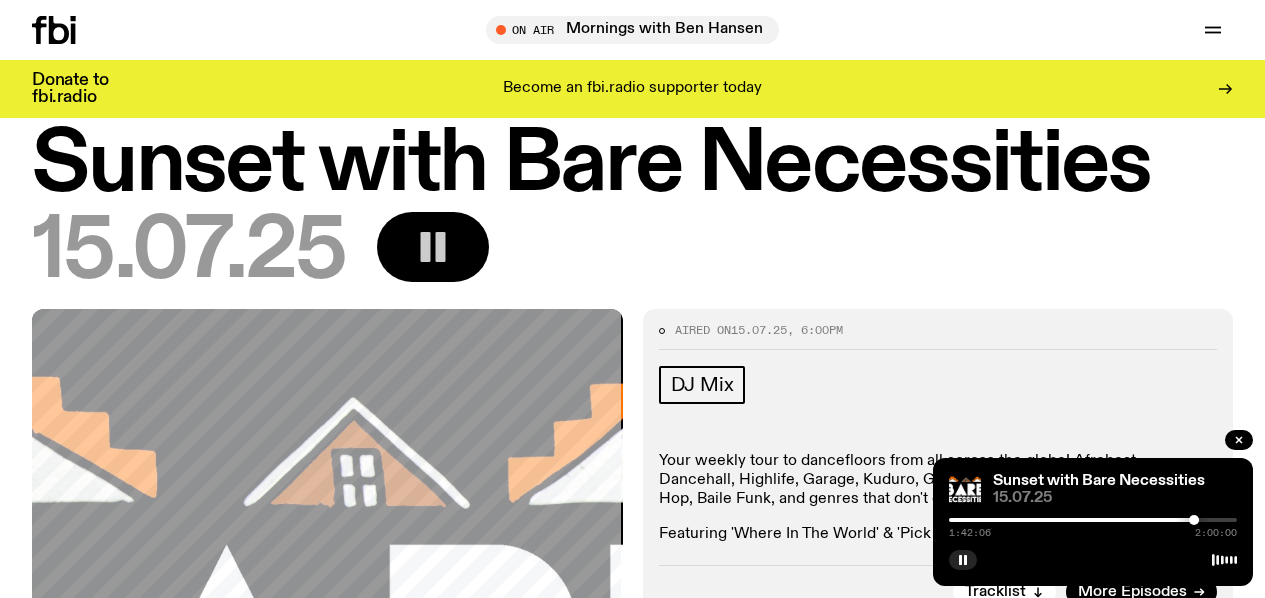 click at bounding box center (1194, 520) 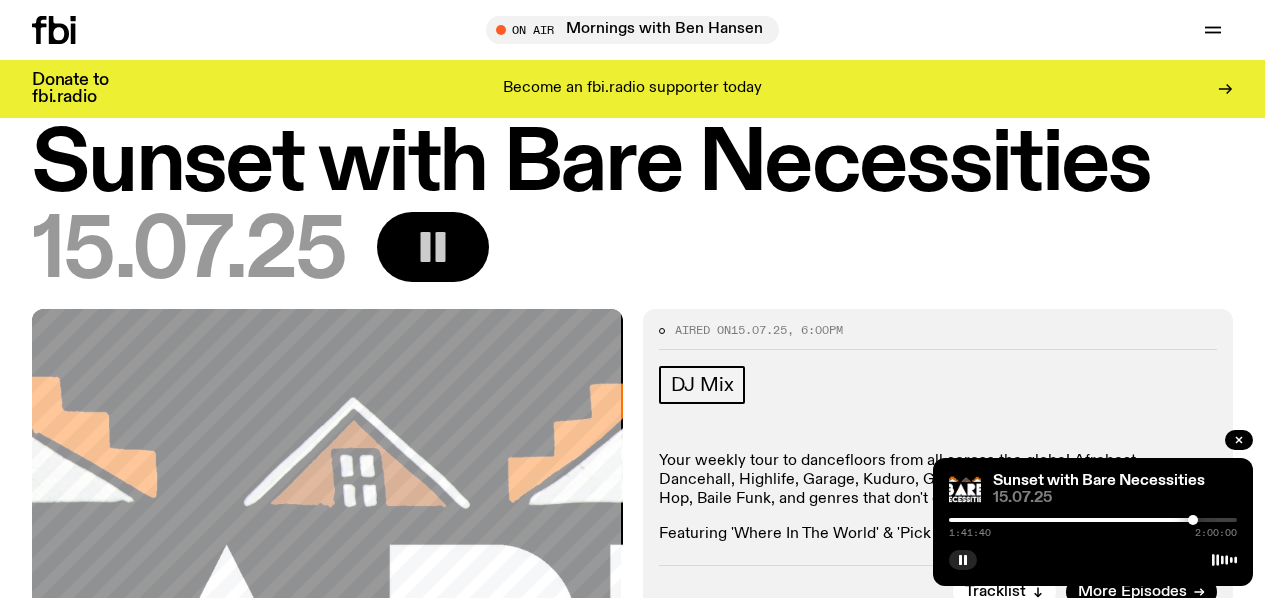 click on "1:41:40 2:00:00" at bounding box center (1093, 526) 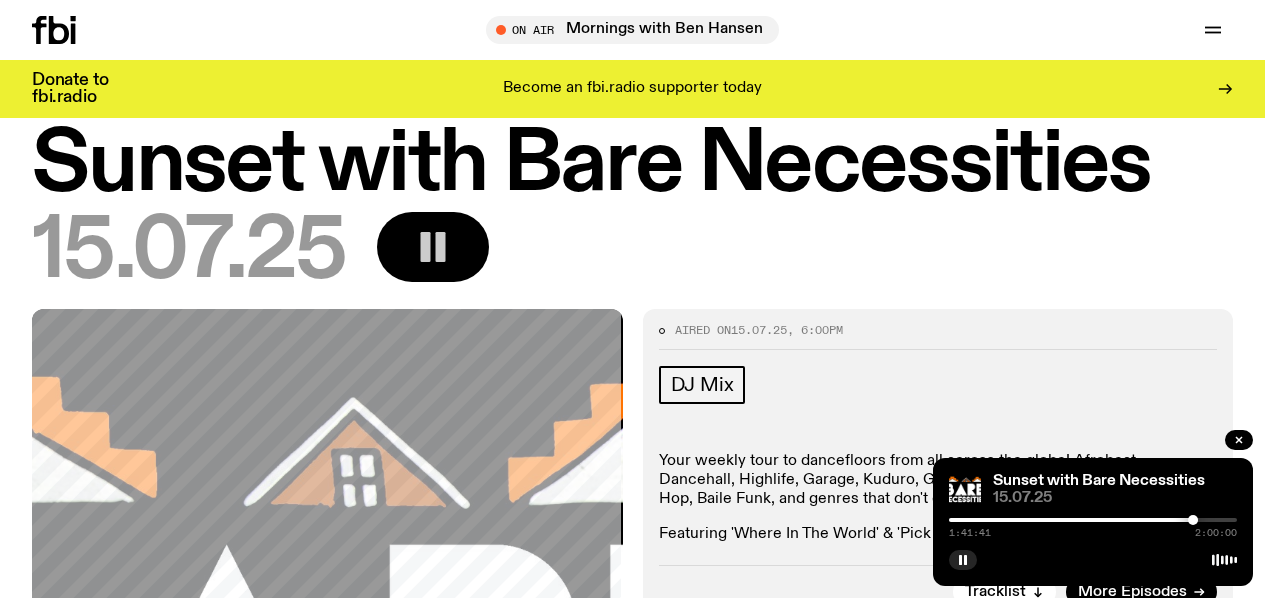 click on "1:41:41 2:00:00" at bounding box center [1093, 526] 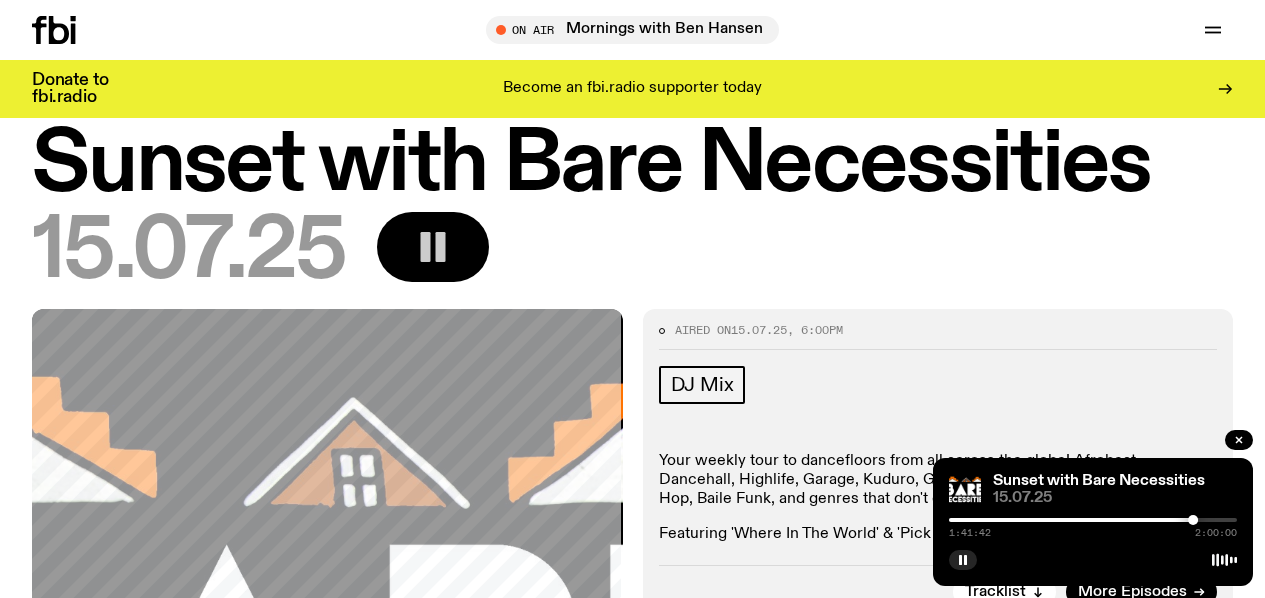 click on "1:41:42 2:00:00" at bounding box center (1093, 526) 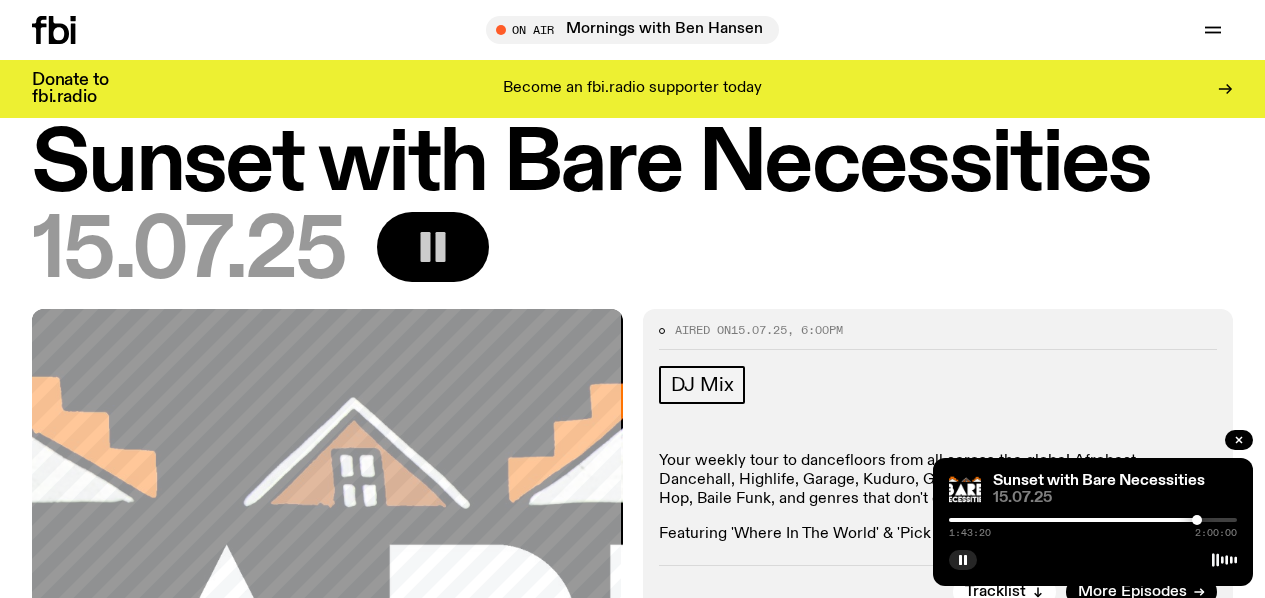 click at bounding box center (1197, 520) 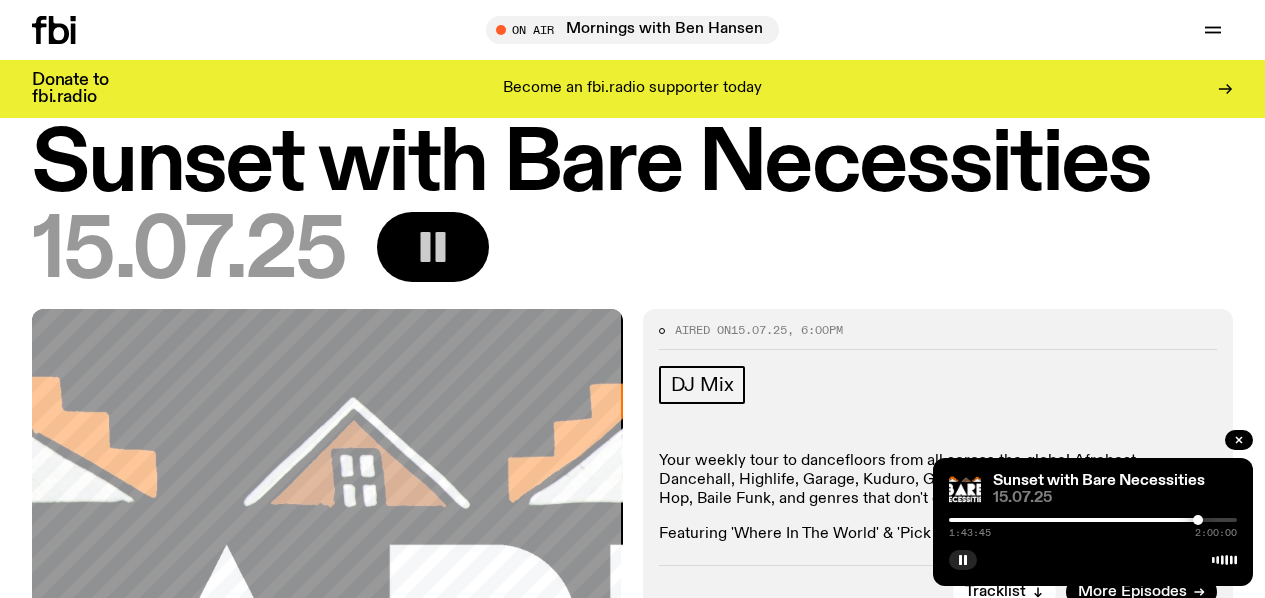 click at bounding box center (1198, 520) 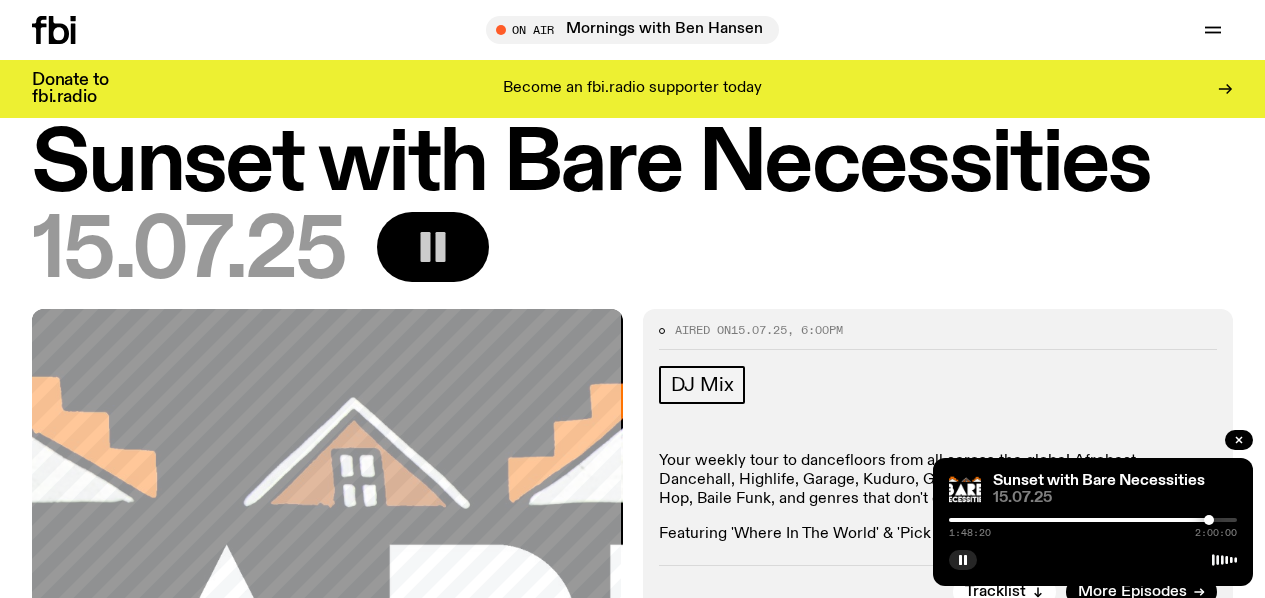 click at bounding box center (1209, 520) 